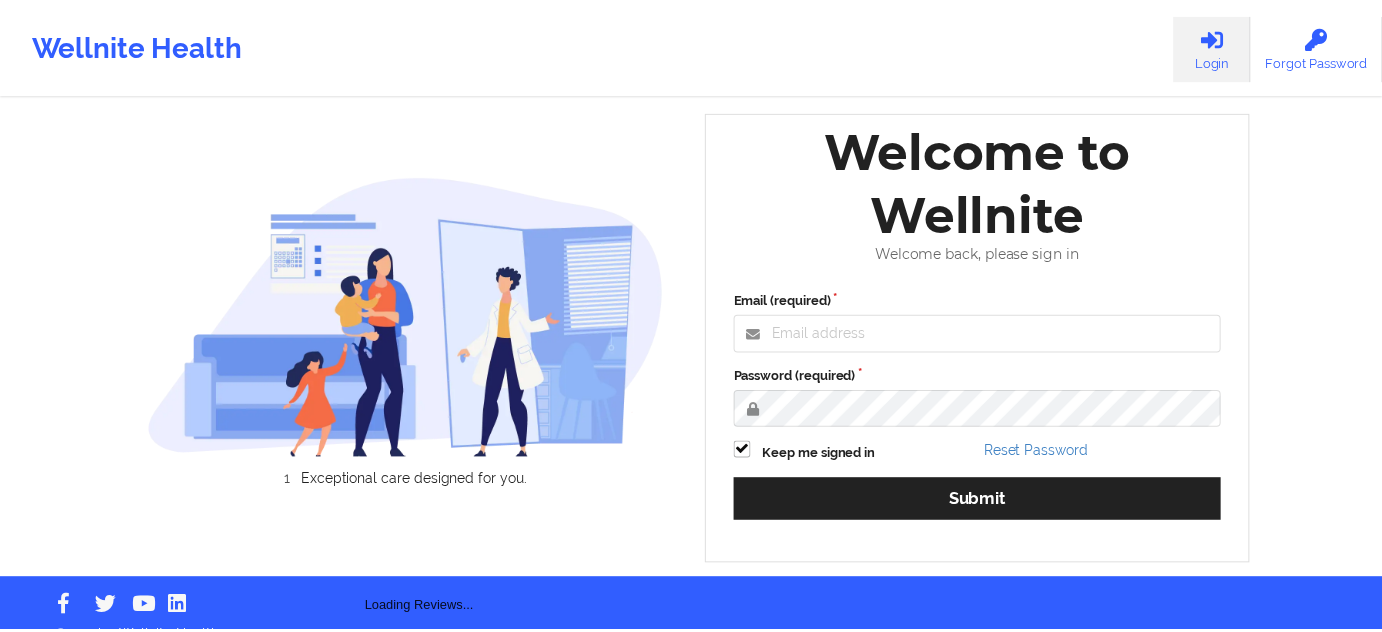 scroll, scrollTop: 0, scrollLeft: 0, axis: both 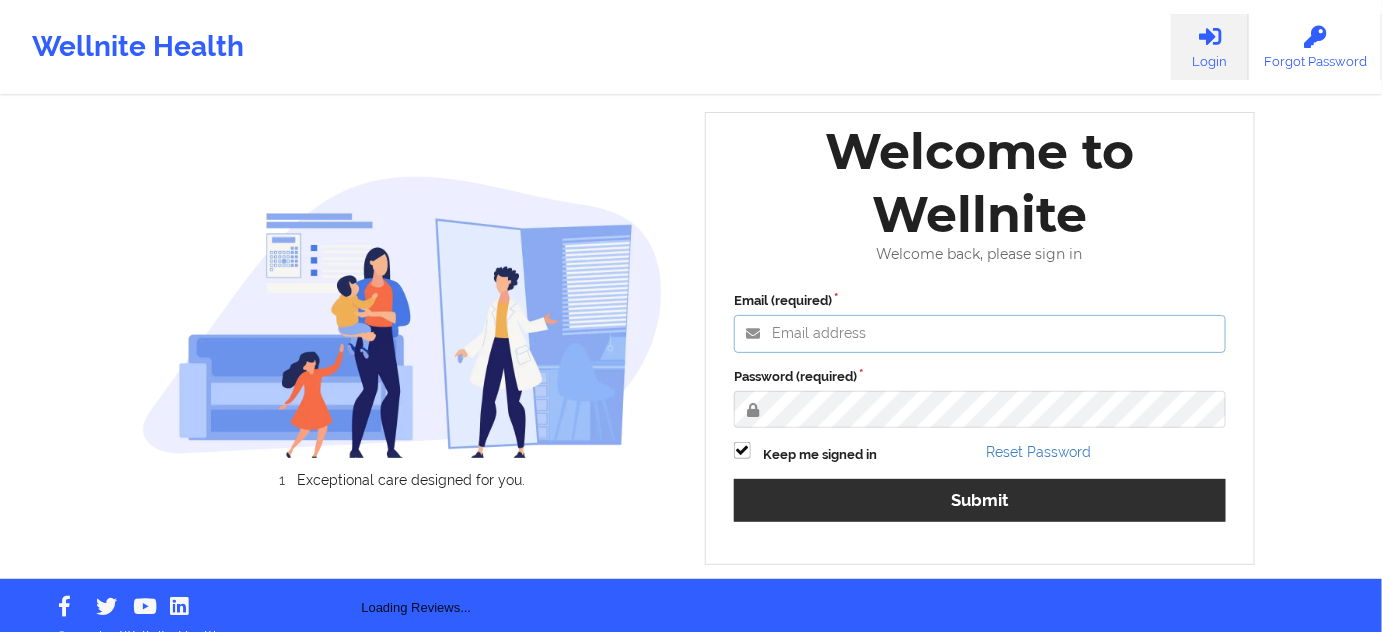type on "[PERSON_NAME][EMAIL_ADDRESS][PERSON_NAME][DOMAIN_NAME]" 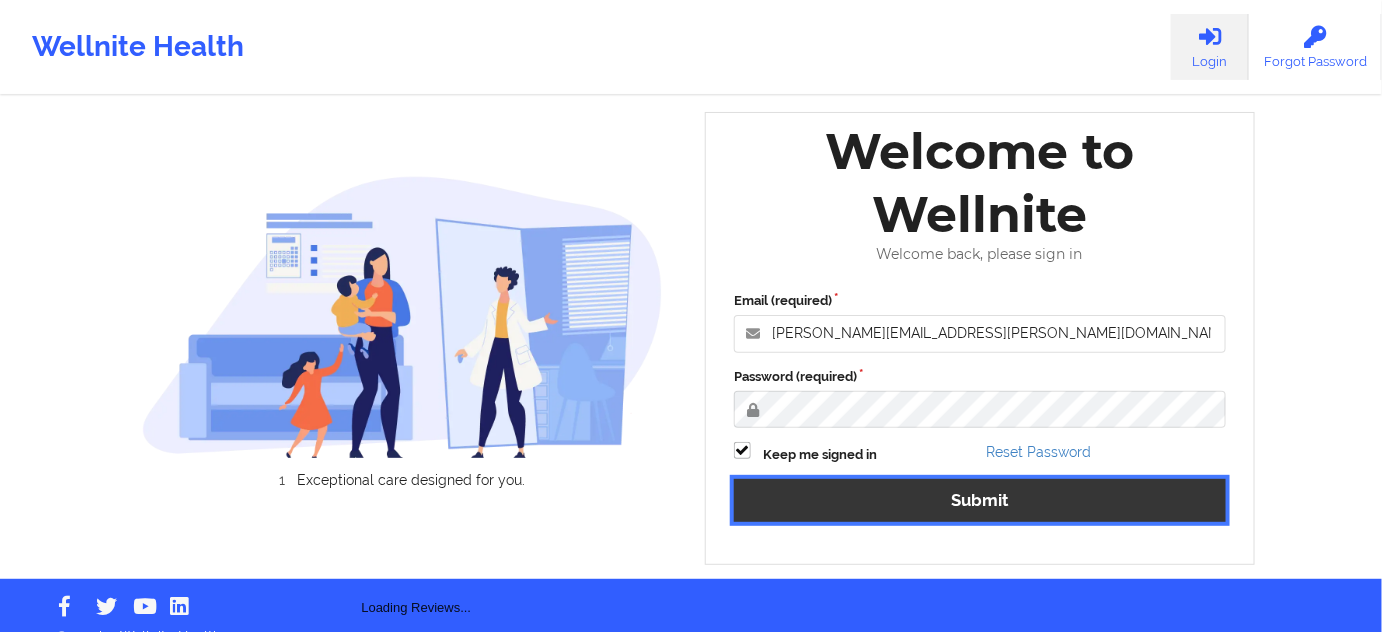 click on "Submit" at bounding box center (980, 500) 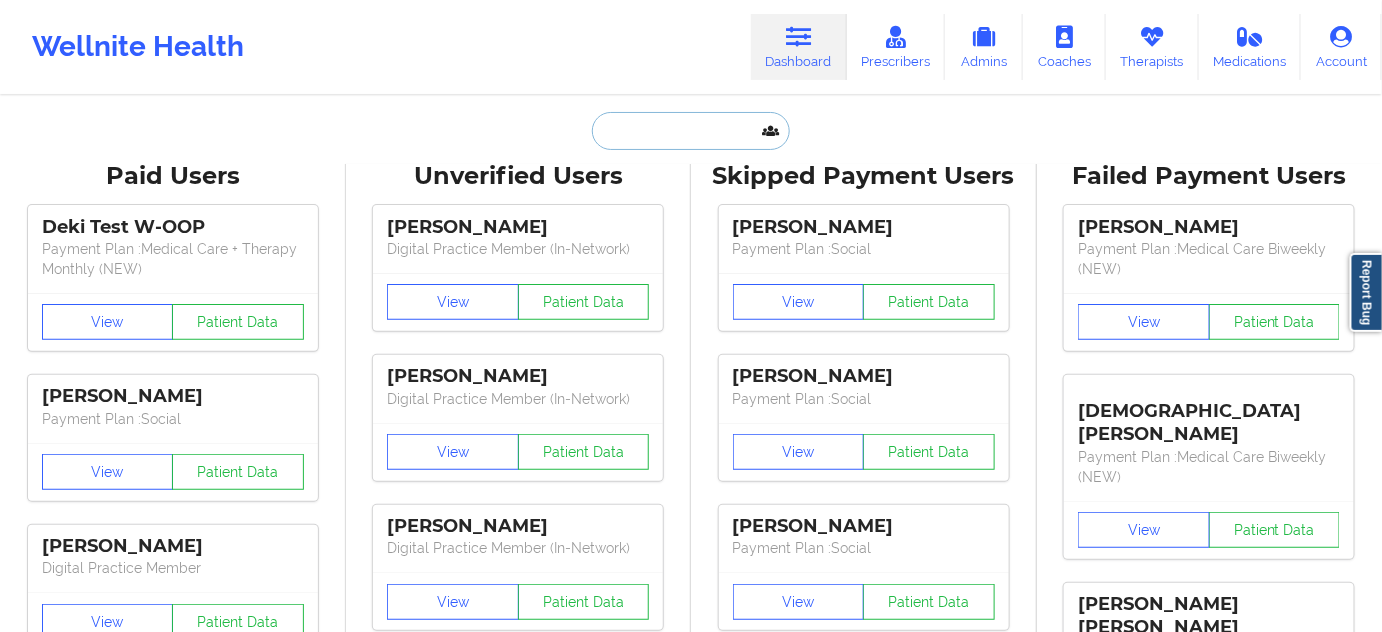 click at bounding box center [691, 131] 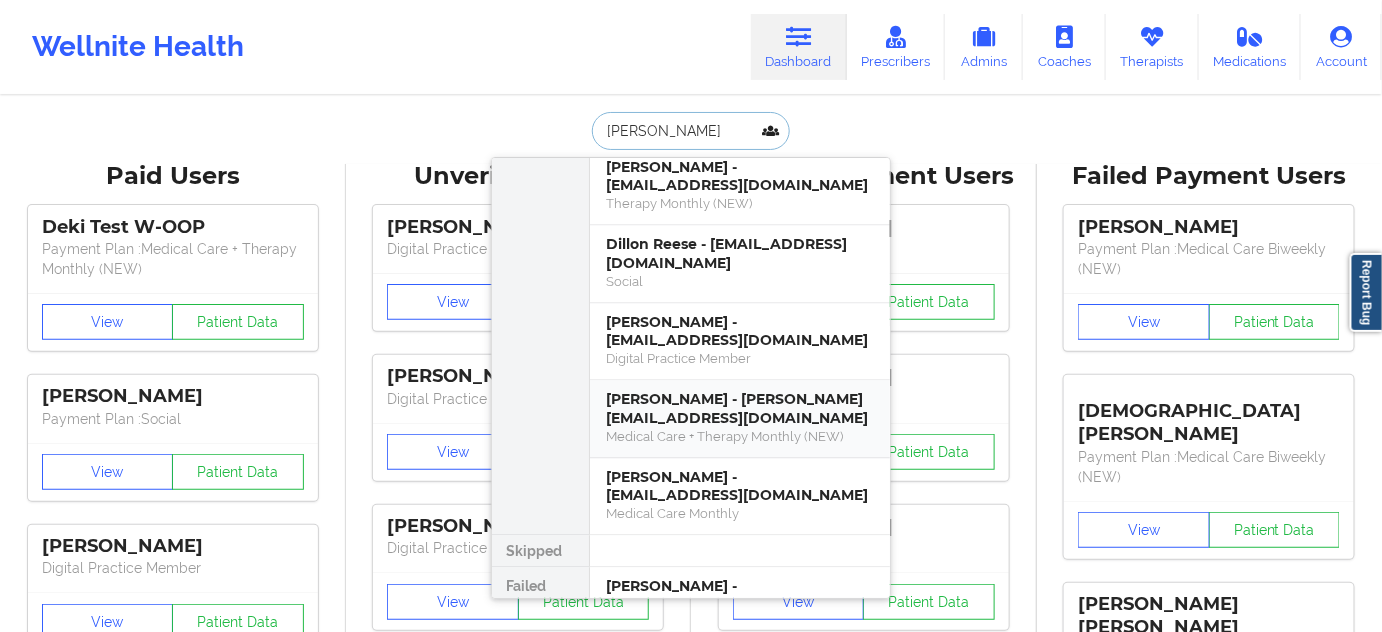 scroll, scrollTop: 1612, scrollLeft: 0, axis: vertical 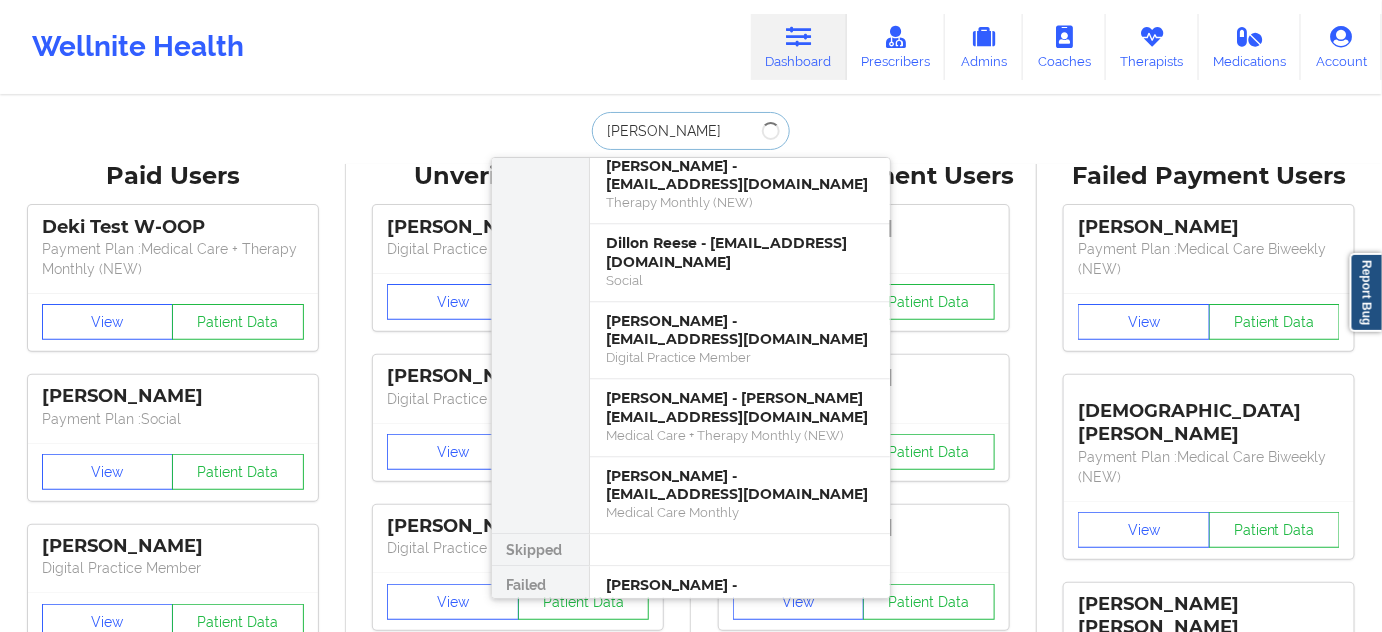 paste on "[PERSON_NAME]" 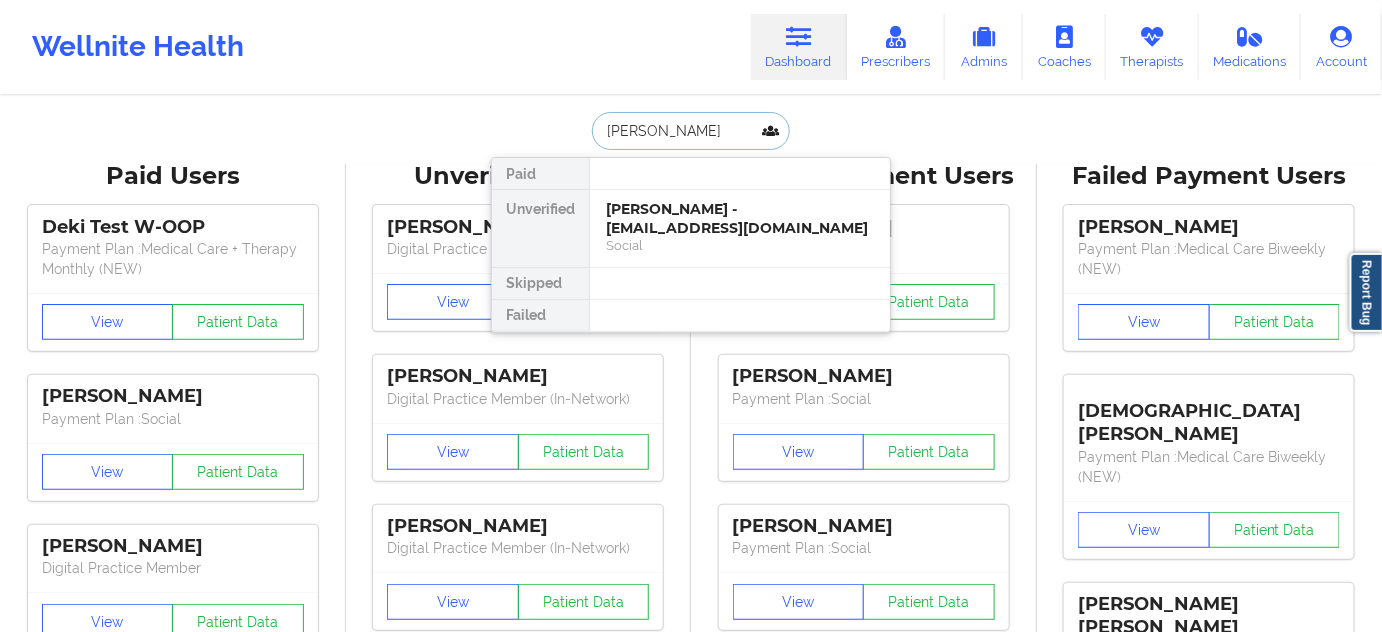 scroll, scrollTop: 0, scrollLeft: 0, axis: both 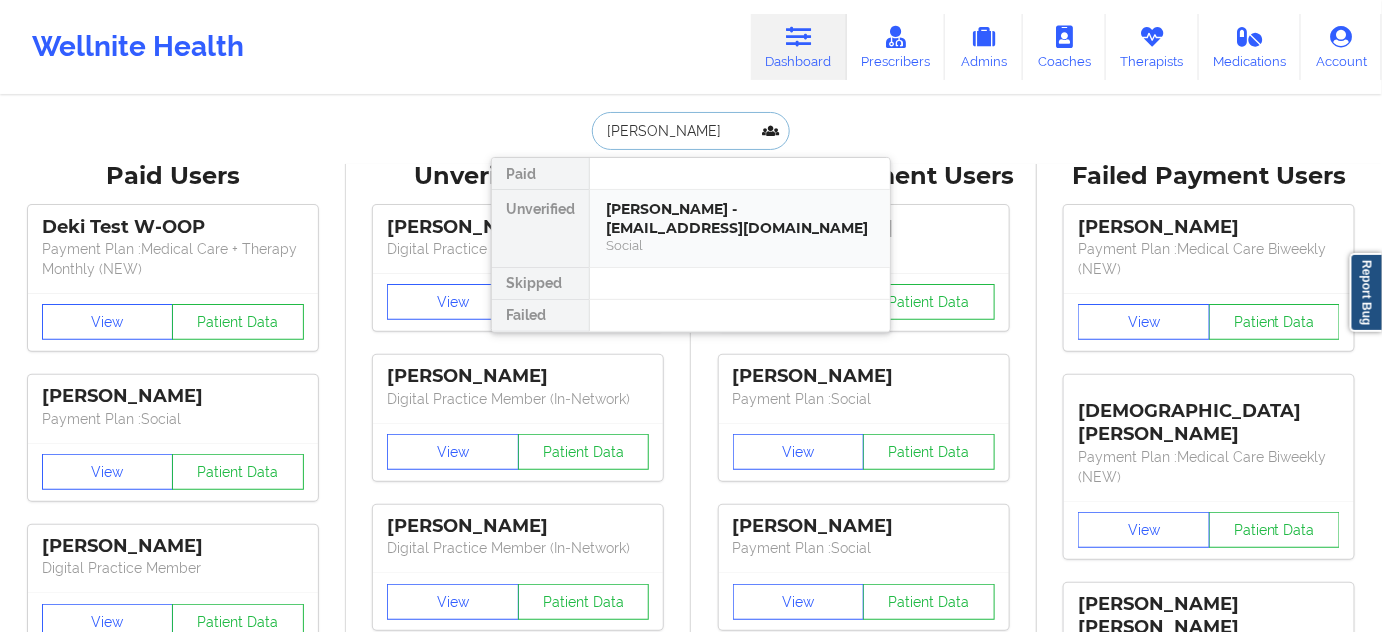 click on "[PERSON_NAME] - [EMAIL_ADDRESS][DOMAIN_NAME]" at bounding box center [740, 218] 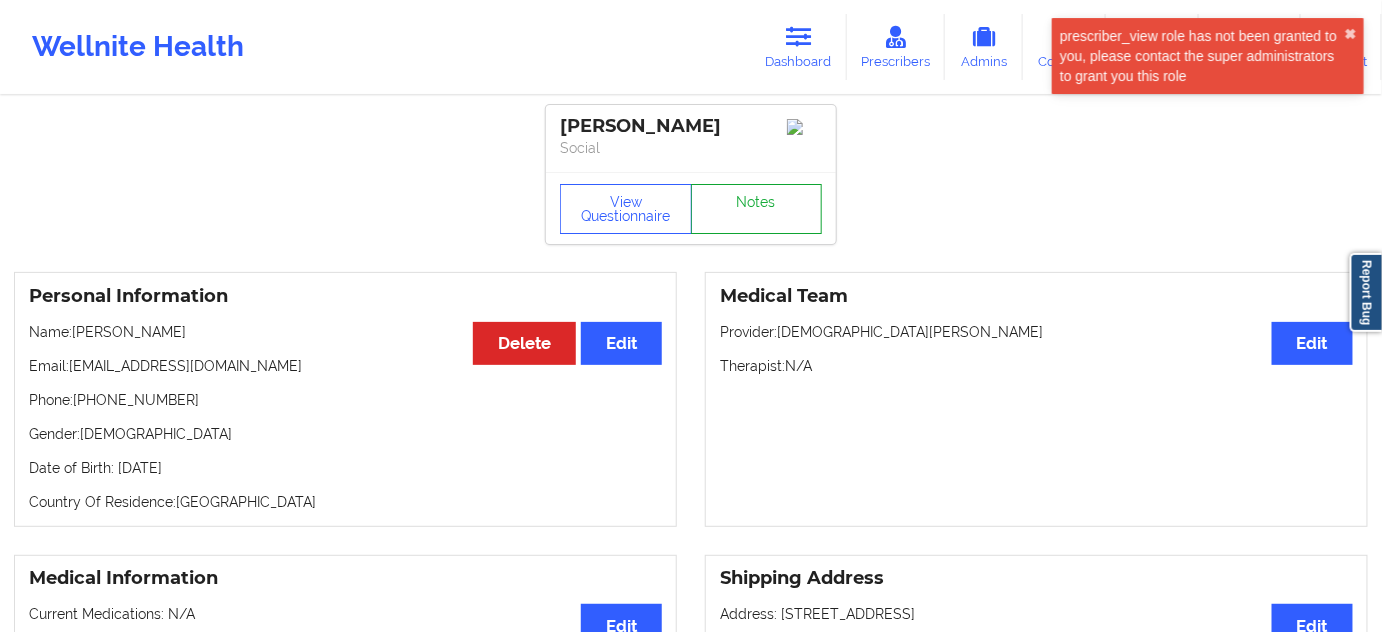 click on "Notes" at bounding box center [757, 209] 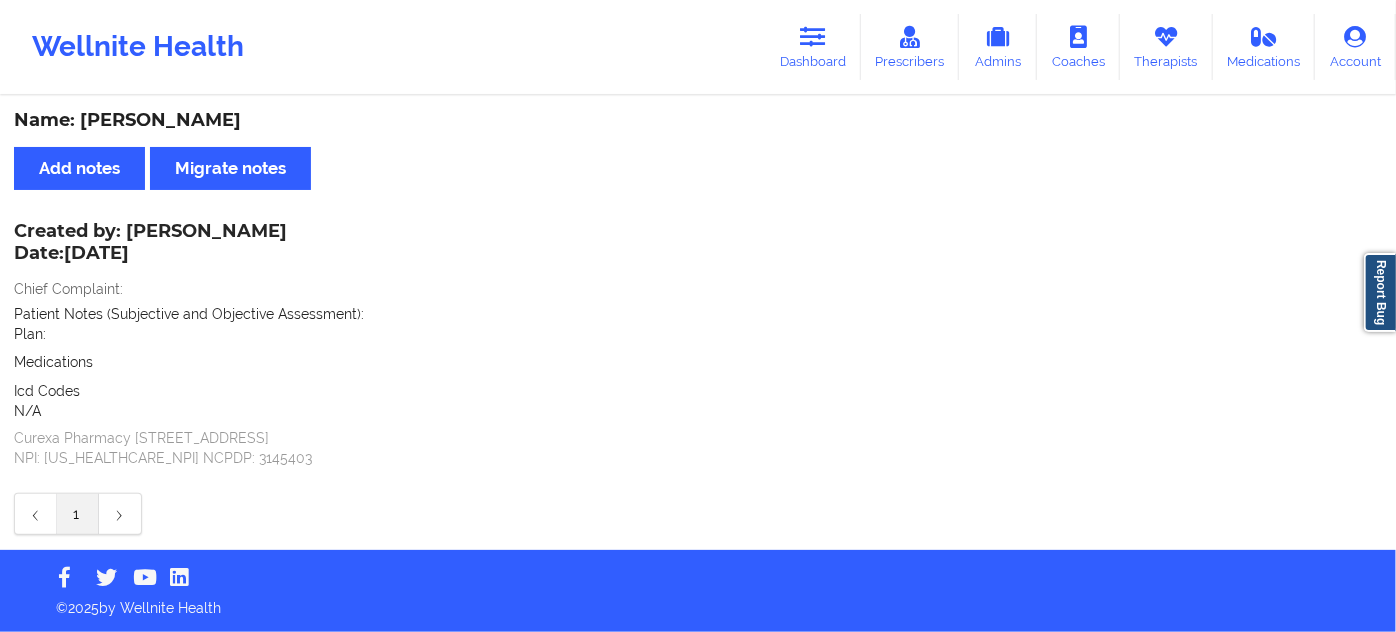 drag, startPoint x: 131, startPoint y: 226, endPoint x: 325, endPoint y: 226, distance: 194 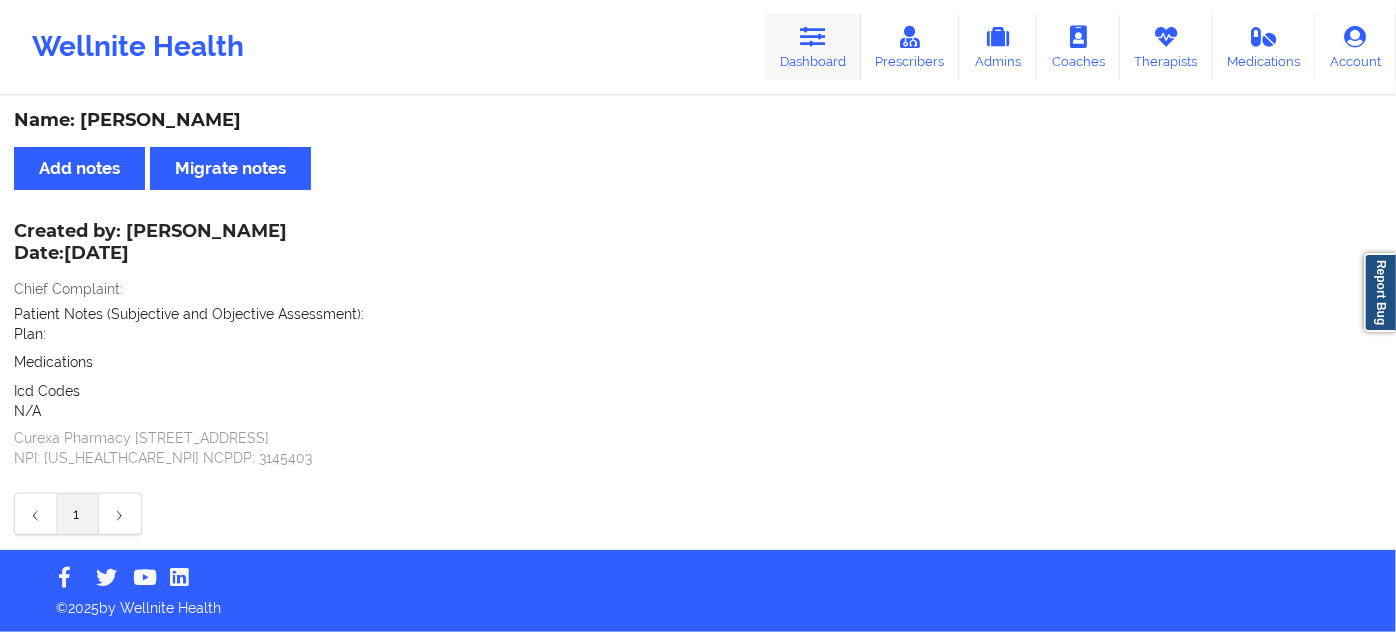 click on "Dashboard" at bounding box center (813, 47) 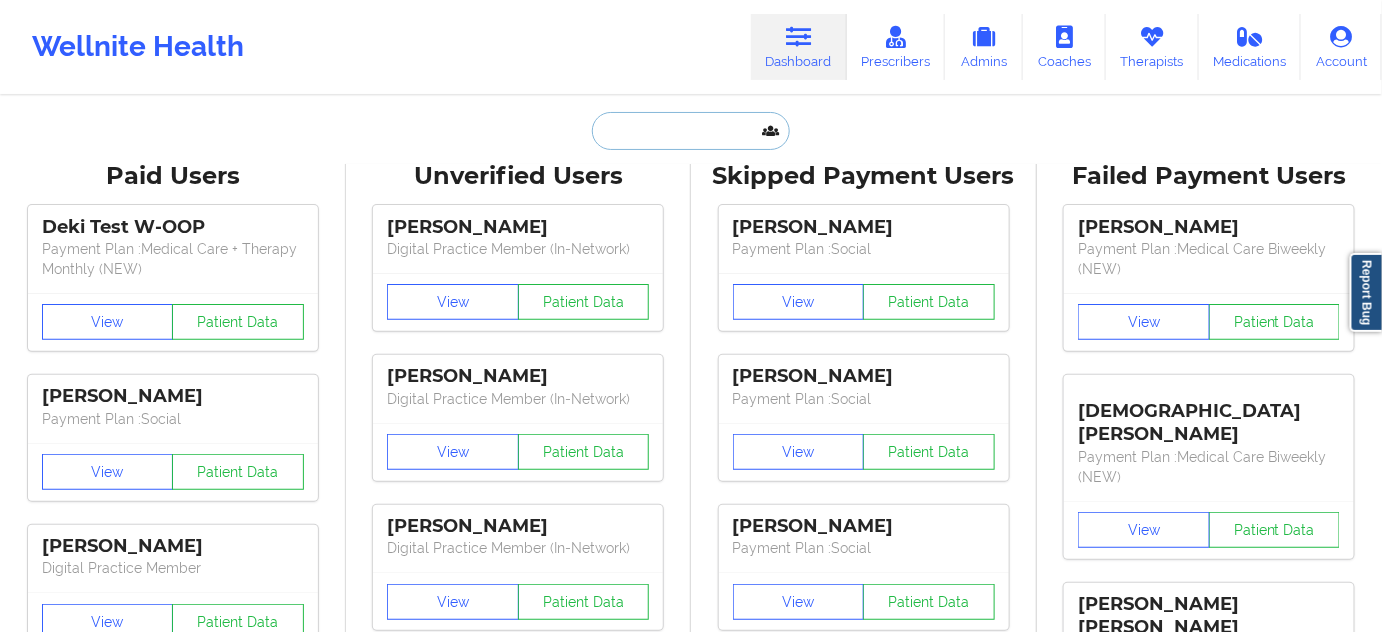 click at bounding box center (691, 131) 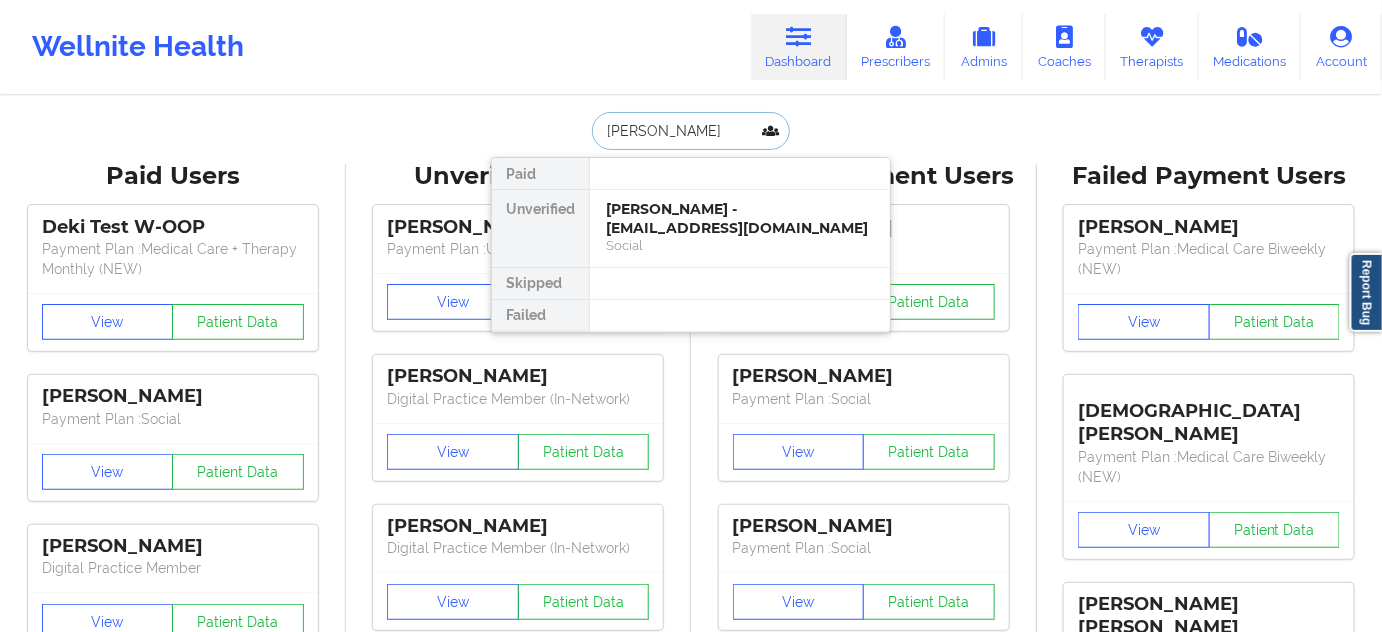 type on "[PERSON_NAME]" 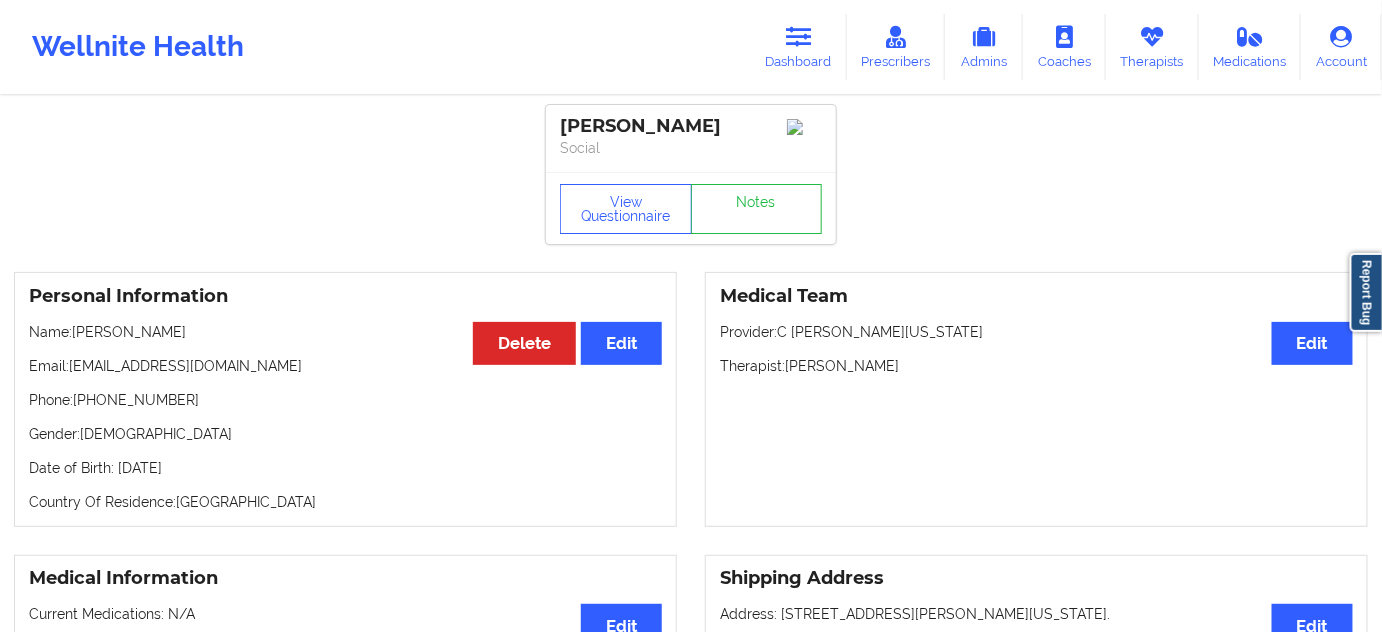 drag, startPoint x: 789, startPoint y: 375, endPoint x: 890, endPoint y: 375, distance: 101 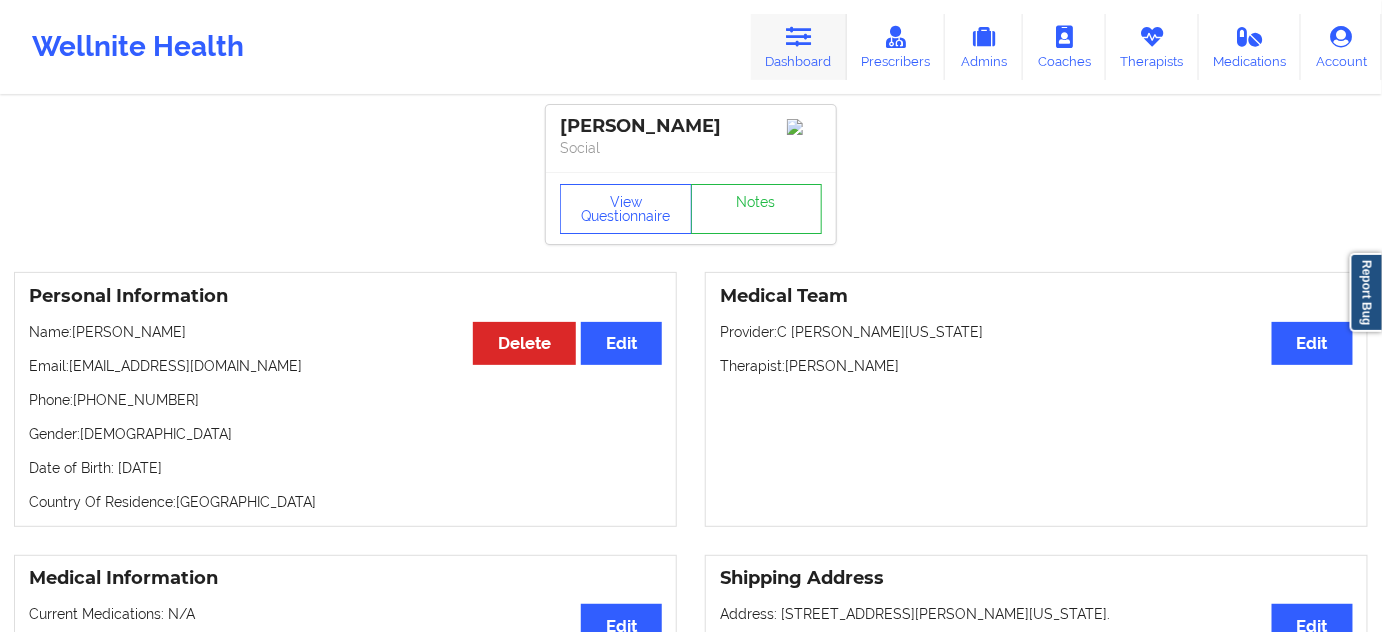 click on "Dashboard" at bounding box center [799, 47] 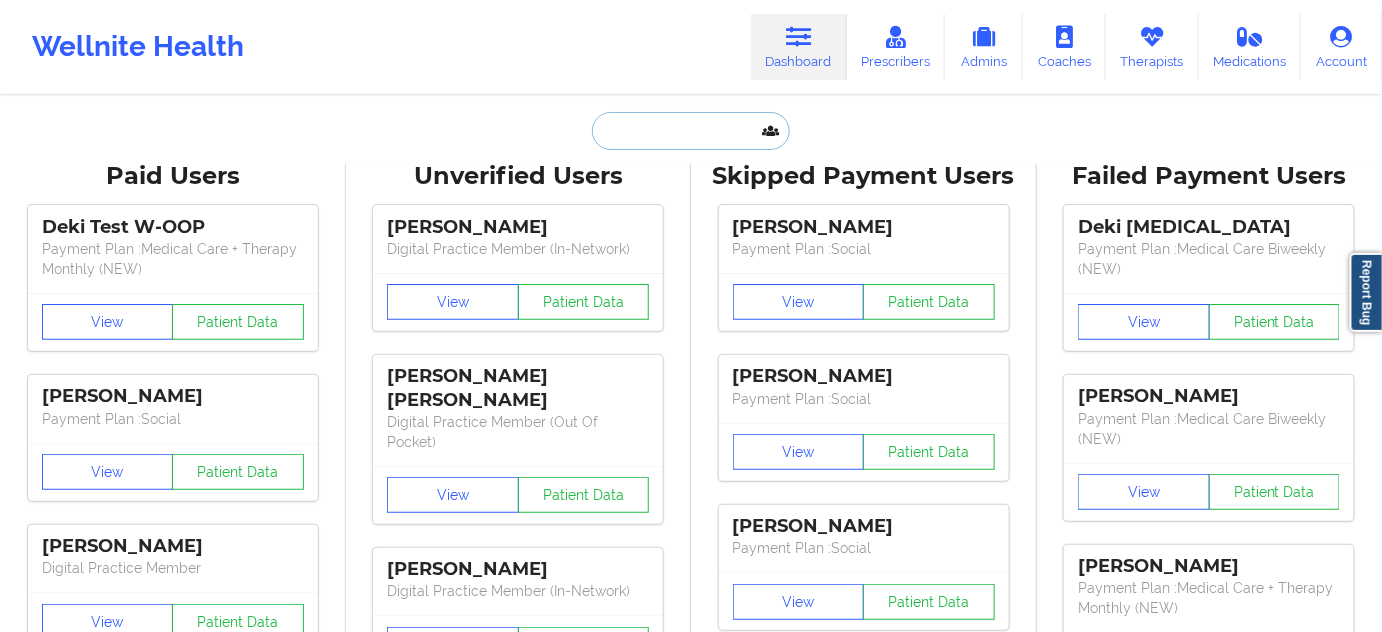 click at bounding box center [691, 131] 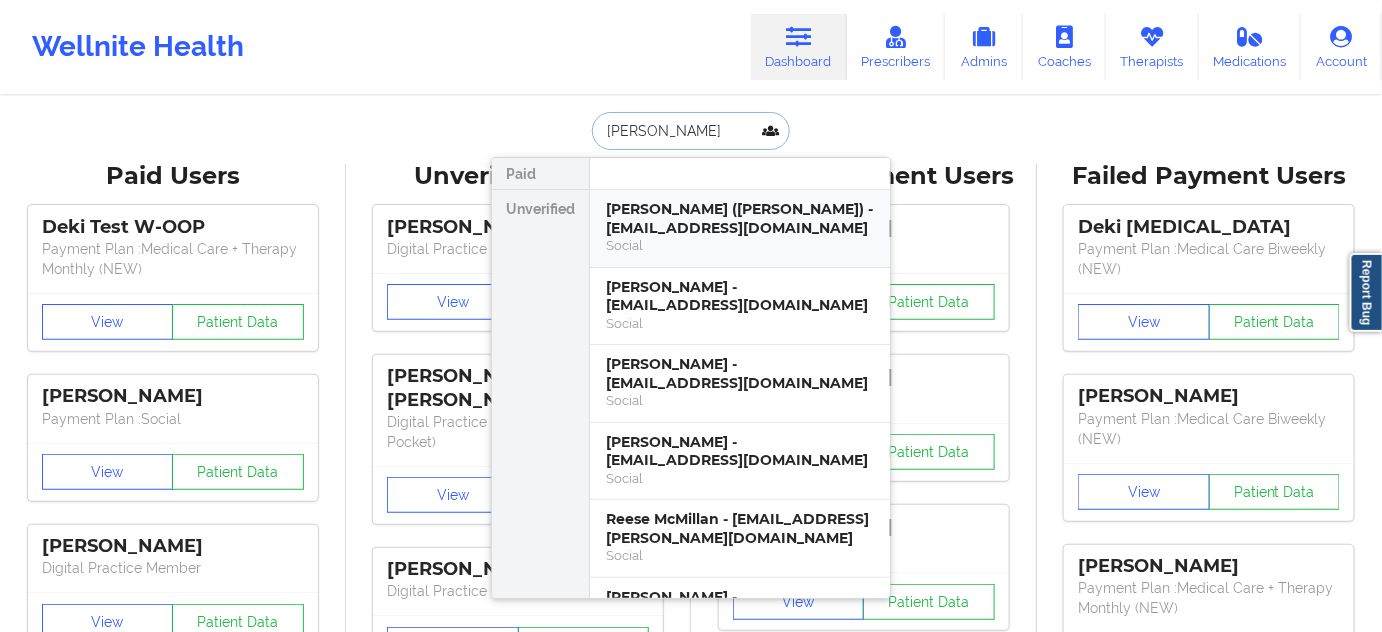 paste on "[PERSON_NAME]" 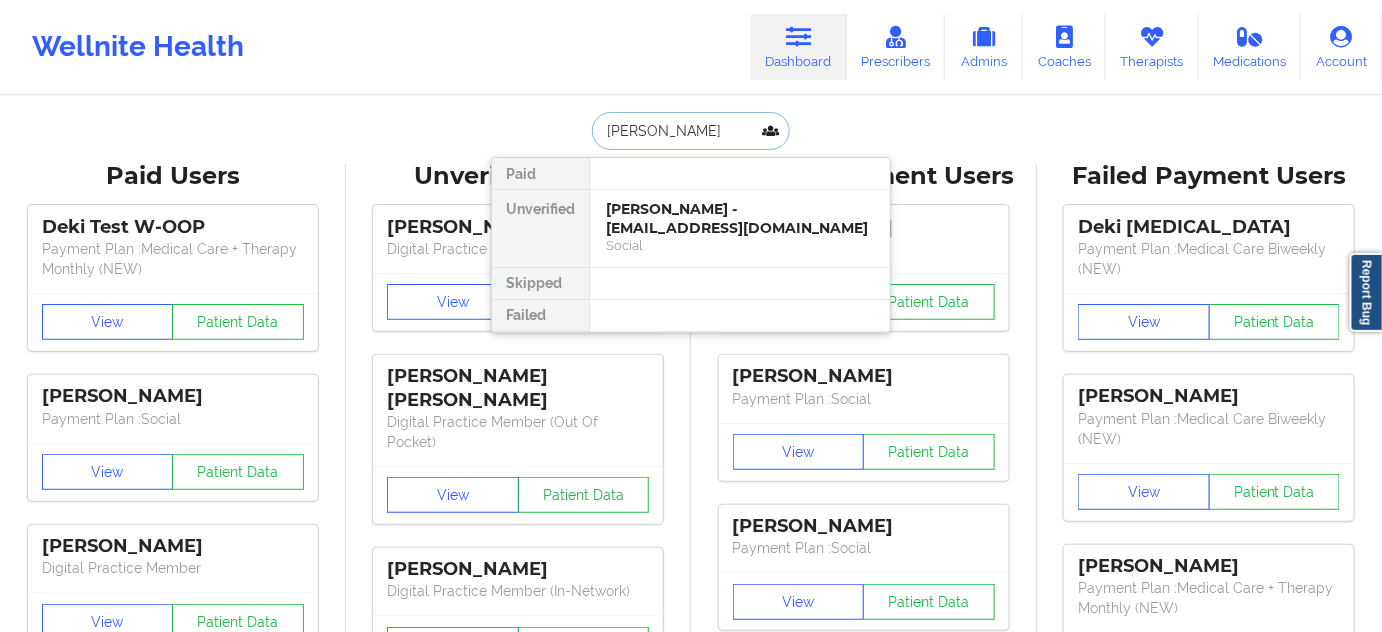 click on "[PERSON_NAME] - [EMAIL_ADDRESS][DOMAIN_NAME]" at bounding box center [740, 218] 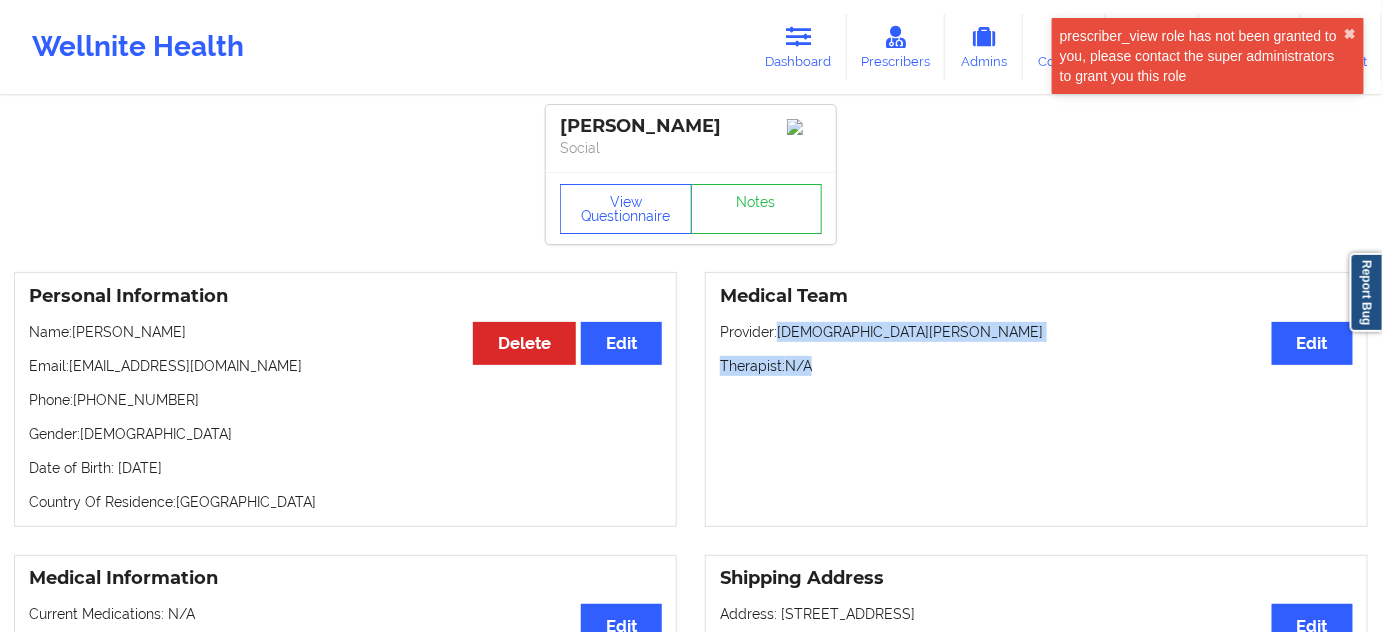 drag, startPoint x: 781, startPoint y: 336, endPoint x: 920, endPoint y: 349, distance: 139.60658 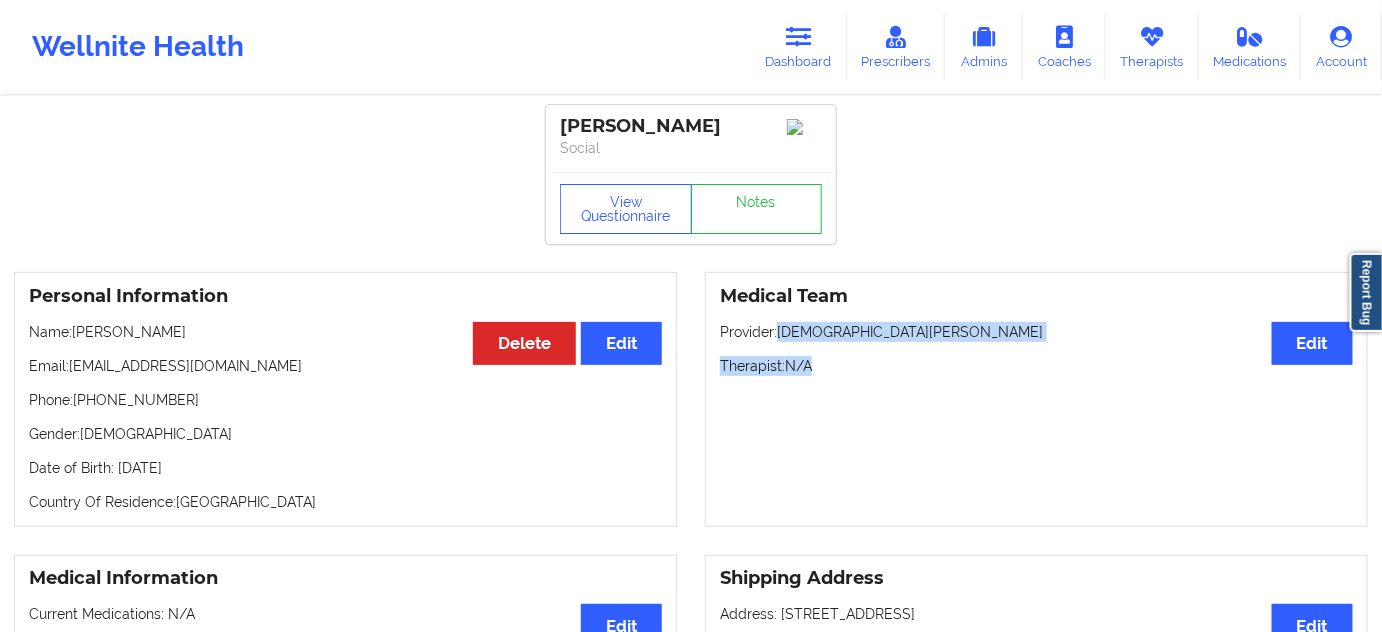 drag, startPoint x: 565, startPoint y: 122, endPoint x: 738, endPoint y: 118, distance: 173.04623 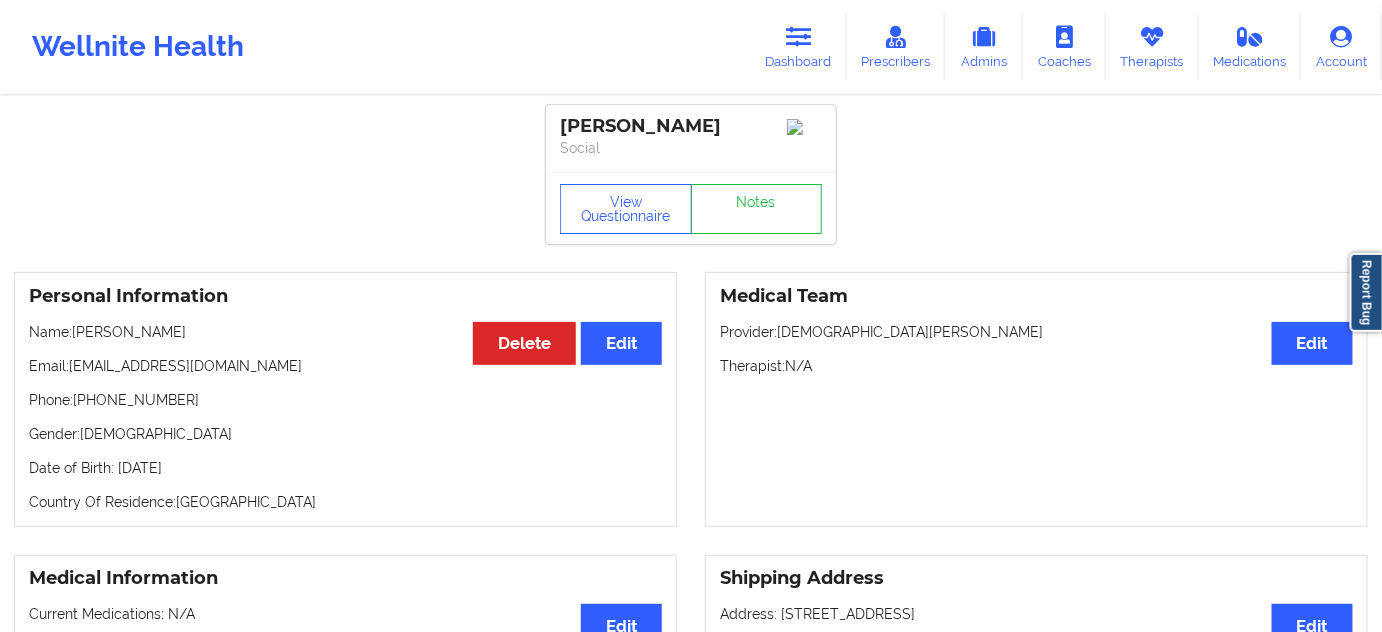 click on "[PERSON_NAME] Social" at bounding box center (691, 138) 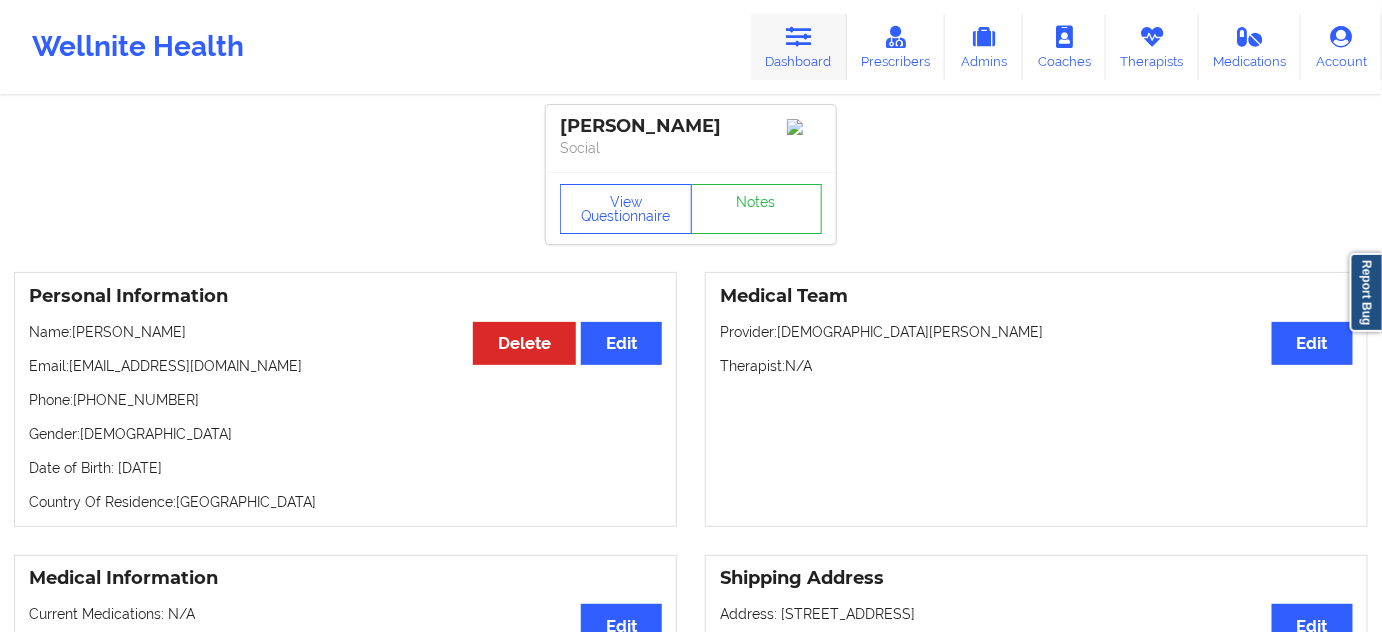 click on "Dashboard" at bounding box center [799, 47] 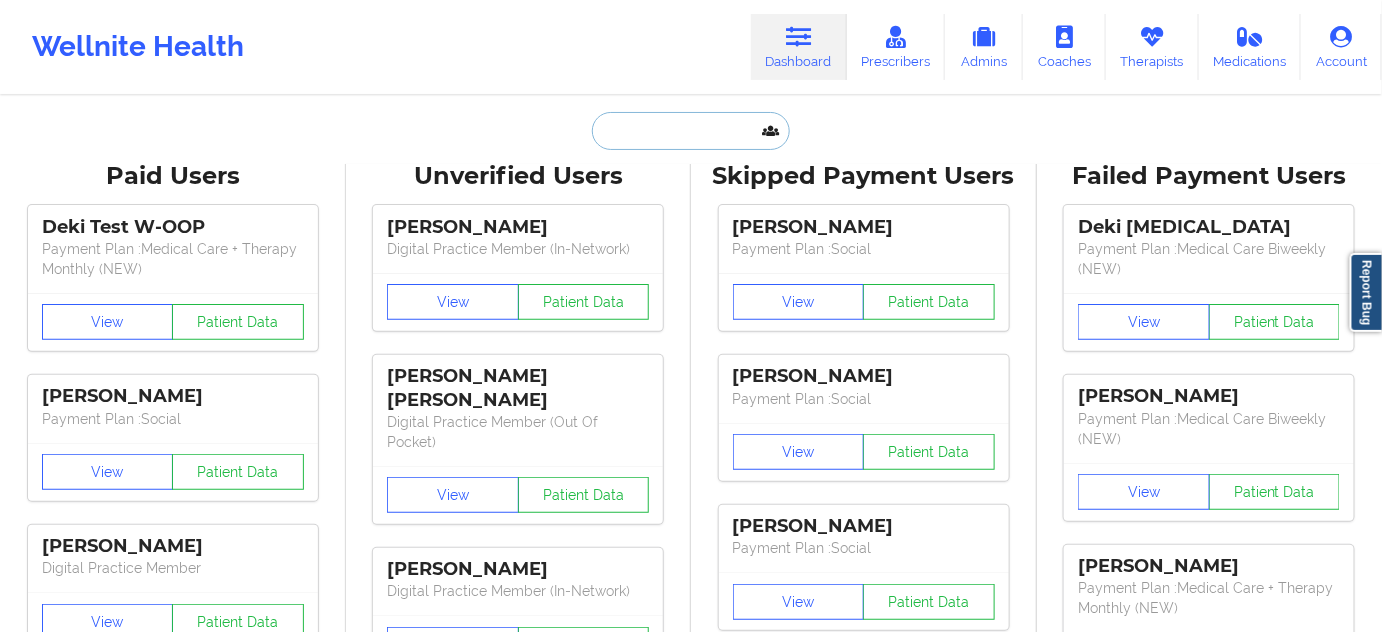 click at bounding box center (691, 131) 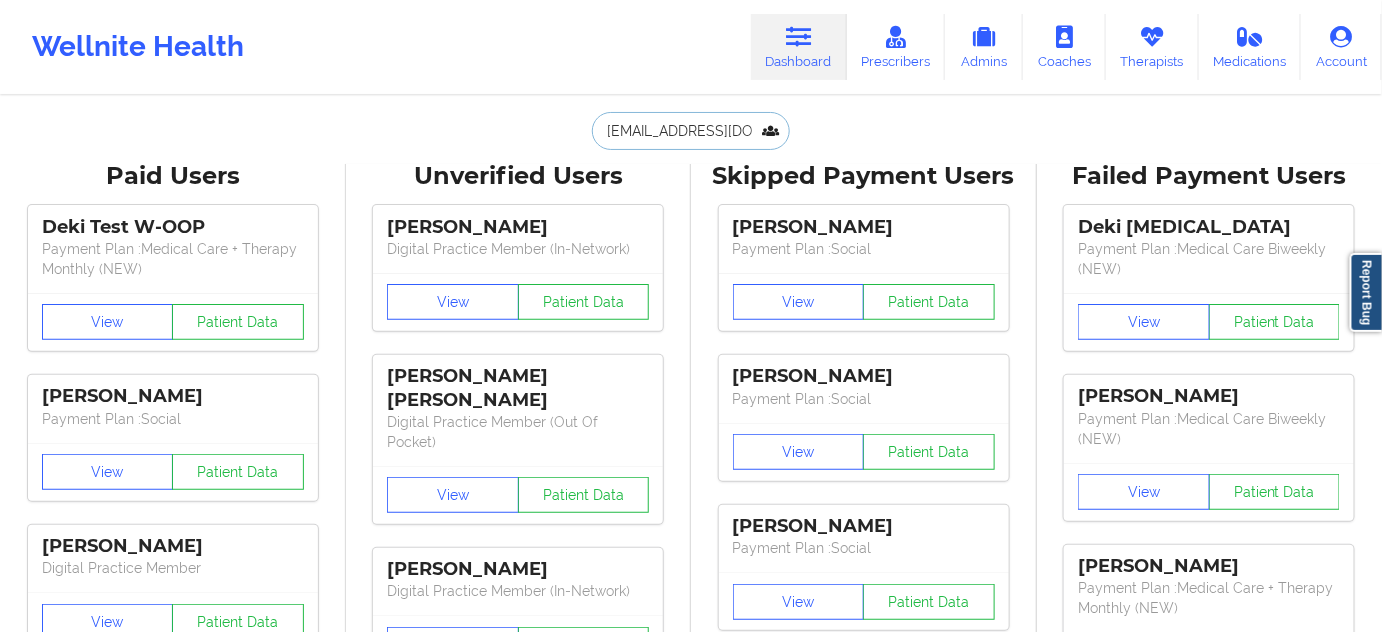scroll, scrollTop: 0, scrollLeft: 8, axis: horizontal 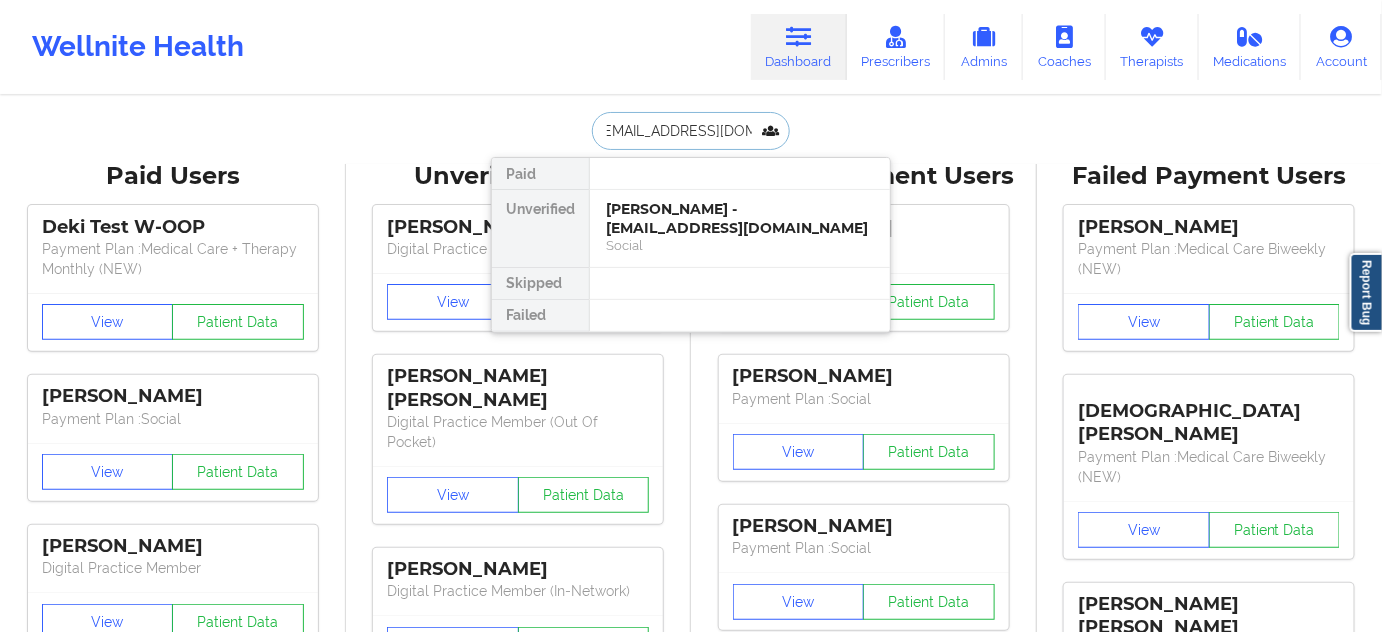 click on "[PERSON_NAME] - [EMAIL_ADDRESS][DOMAIN_NAME]" at bounding box center (740, 218) 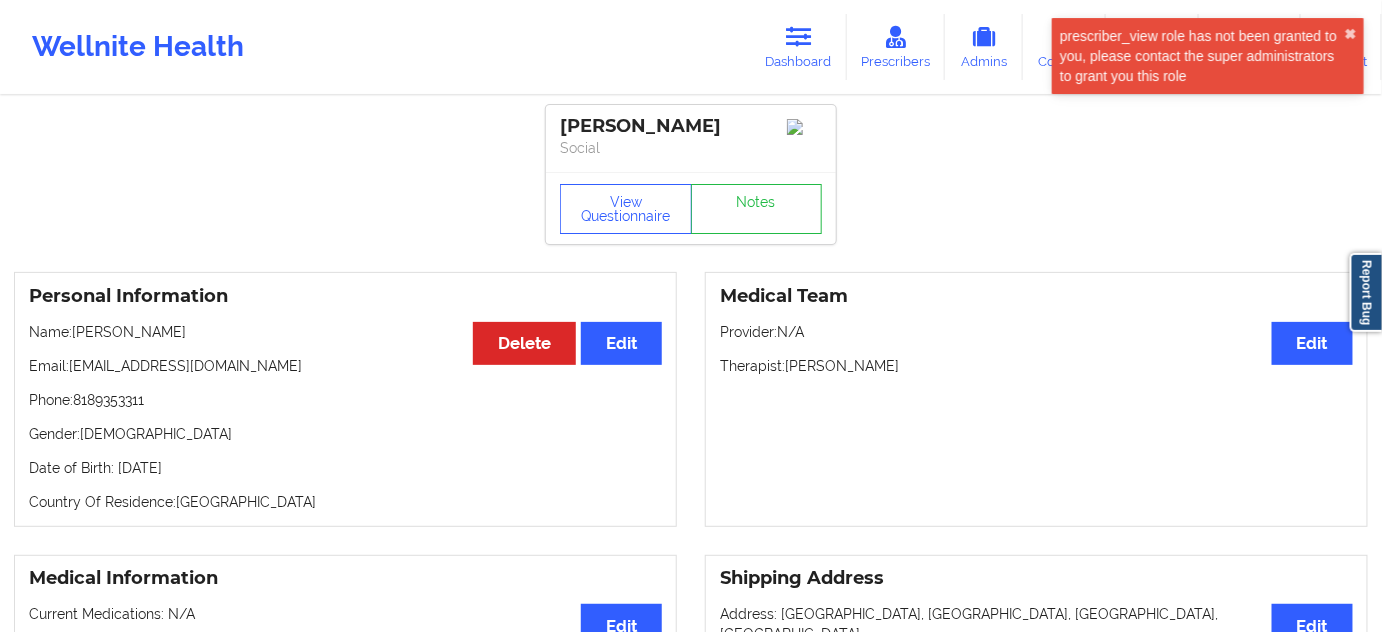 drag, startPoint x: 720, startPoint y: 124, endPoint x: 566, endPoint y: 107, distance: 154.93547 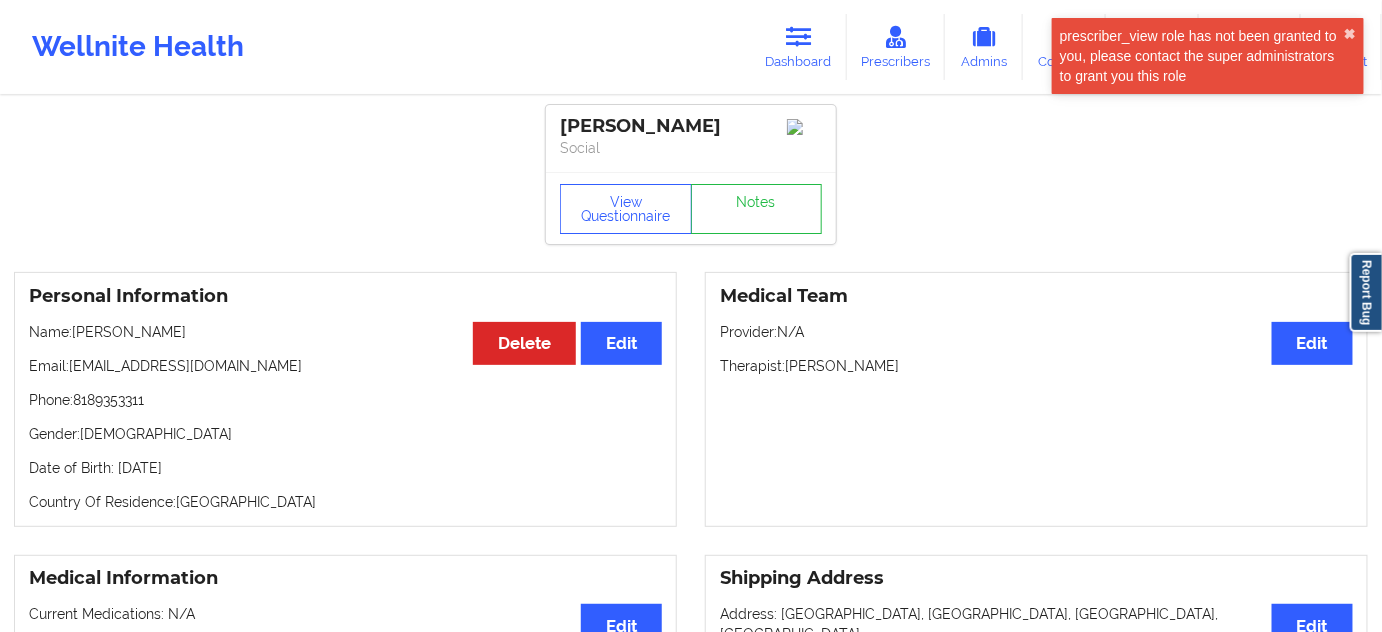click on "[PERSON_NAME] Social View Questionnaire Notes Personal Information Edit Delete Name:  [PERSON_NAME] Email:  [EMAIL_ADDRESS][DOMAIN_NAME] Phone:  [PHONE_NUMBER] Gender:  [DEMOGRAPHIC_DATA] Date of Birth:   [DEMOGRAPHIC_DATA] Country Of Residence: [DEMOGRAPHIC_DATA] Medical Team Edit Provider:  N/A Therapist:  [PERSON_NAME] Medical Information Edit Current Medications:   N/A [MEDICAL_DATA]:   N/A Shipping Address Edit Address:   [GEOGRAPHIC_DATA]. Medical Co-pay/insur responsibility Edit Current session (one time charge): N/A Recurring co-pay charge - all prescriber sessions :   N/A Recurring co-pay charge - prescriber 10 min :   N/A Recurring co-pay charge - prescriber 30 min :   N/A Therapy Co-pay/insur responsibility Edit Current session (one time charge): N/A Recurring co-pay charge - all therapy sessions :   20 Recurring co-pay charge - therapy 30 min :   20 Recurring co-pay charge - therapy 45 min :   20 Recurring co-pay charge - therapy 60 min :   20 State of Residence Edit State:   [US_STATE][GEOGRAPHIC_DATA]:" at bounding box center (691, 1003) 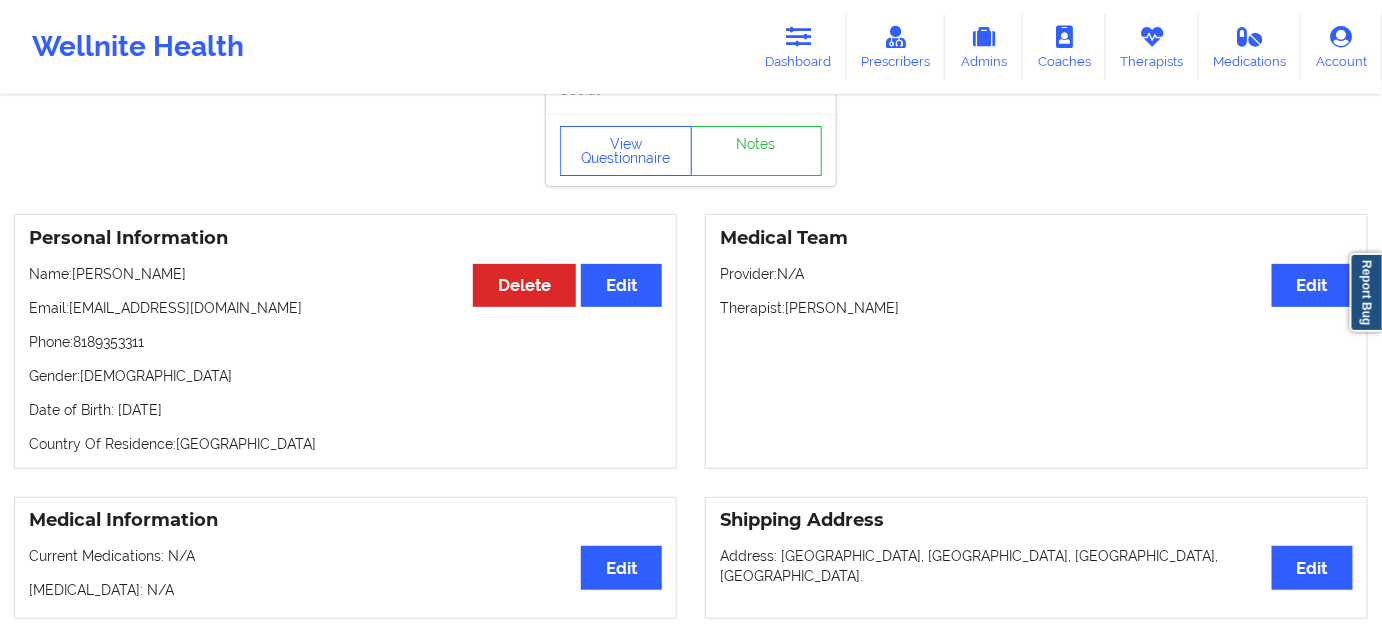 scroll, scrollTop: 60, scrollLeft: 0, axis: vertical 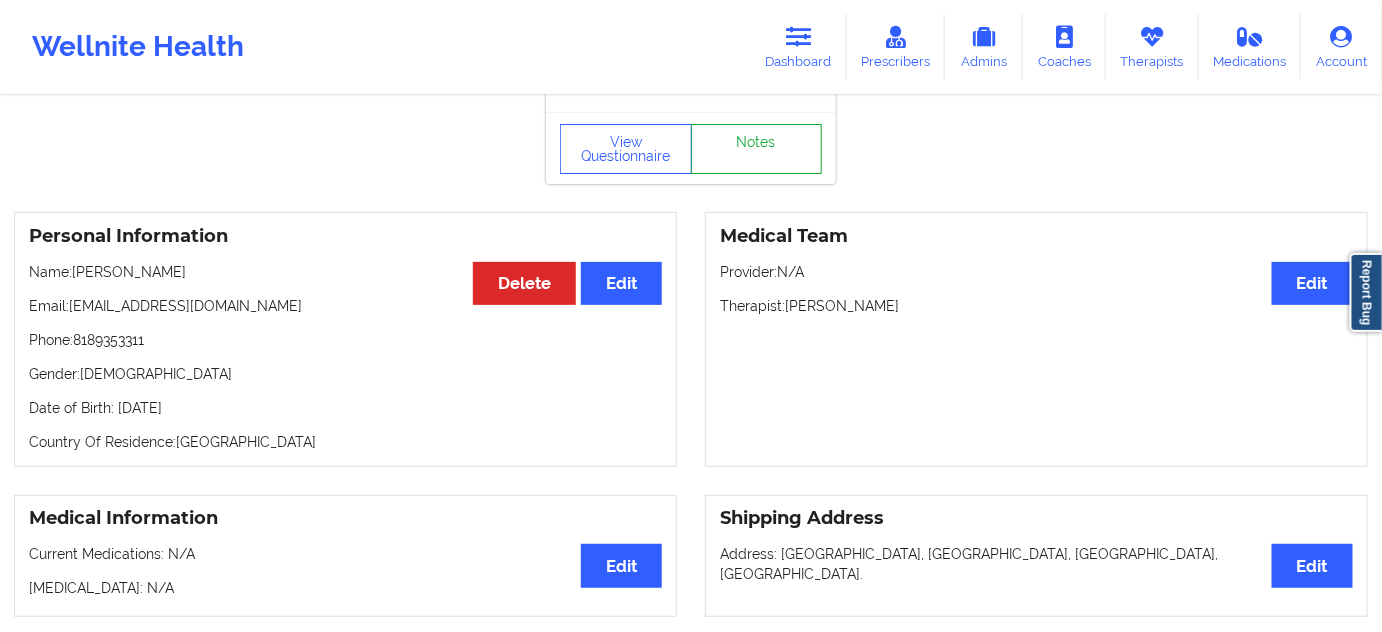 click on "Notes" at bounding box center [757, 149] 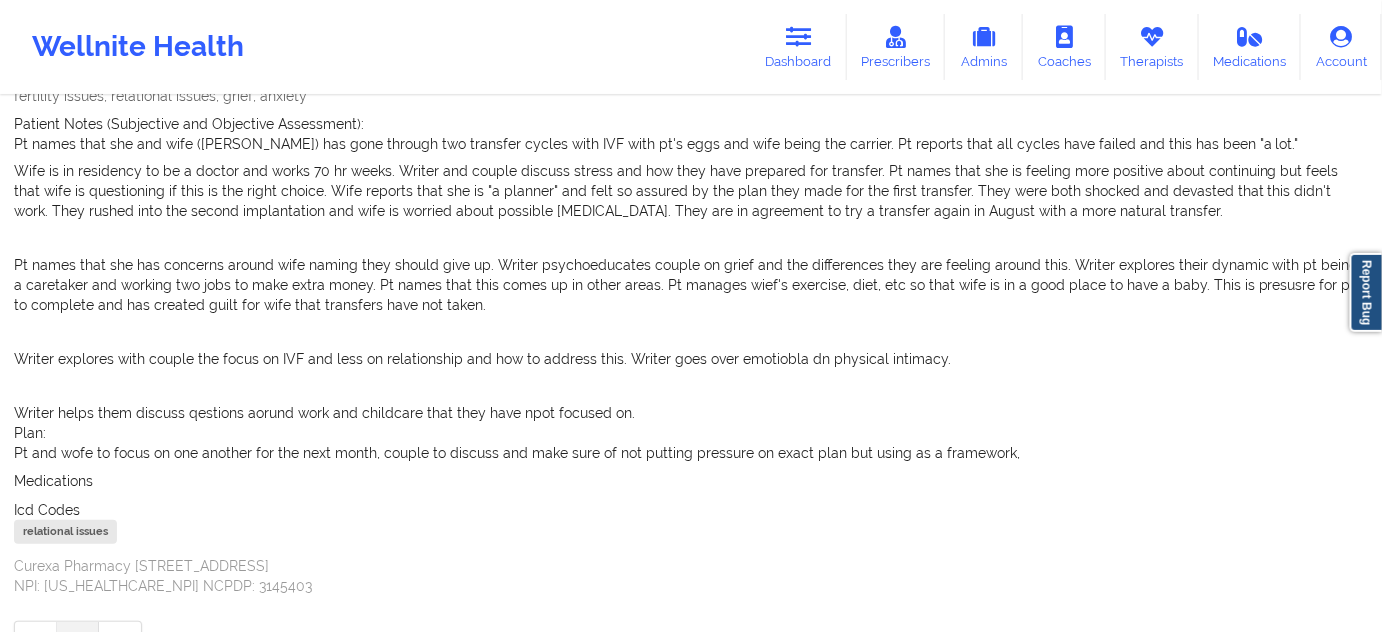 scroll, scrollTop: 0, scrollLeft: 0, axis: both 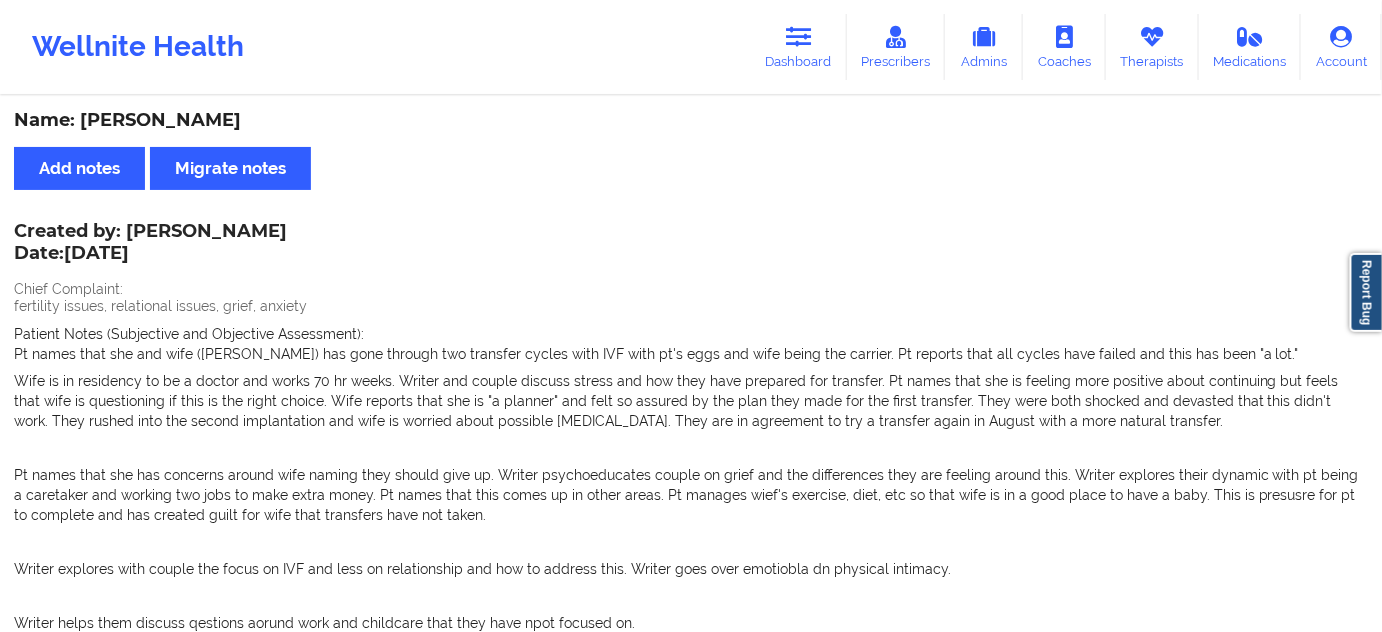 click on "Dashboard" at bounding box center (799, 47) 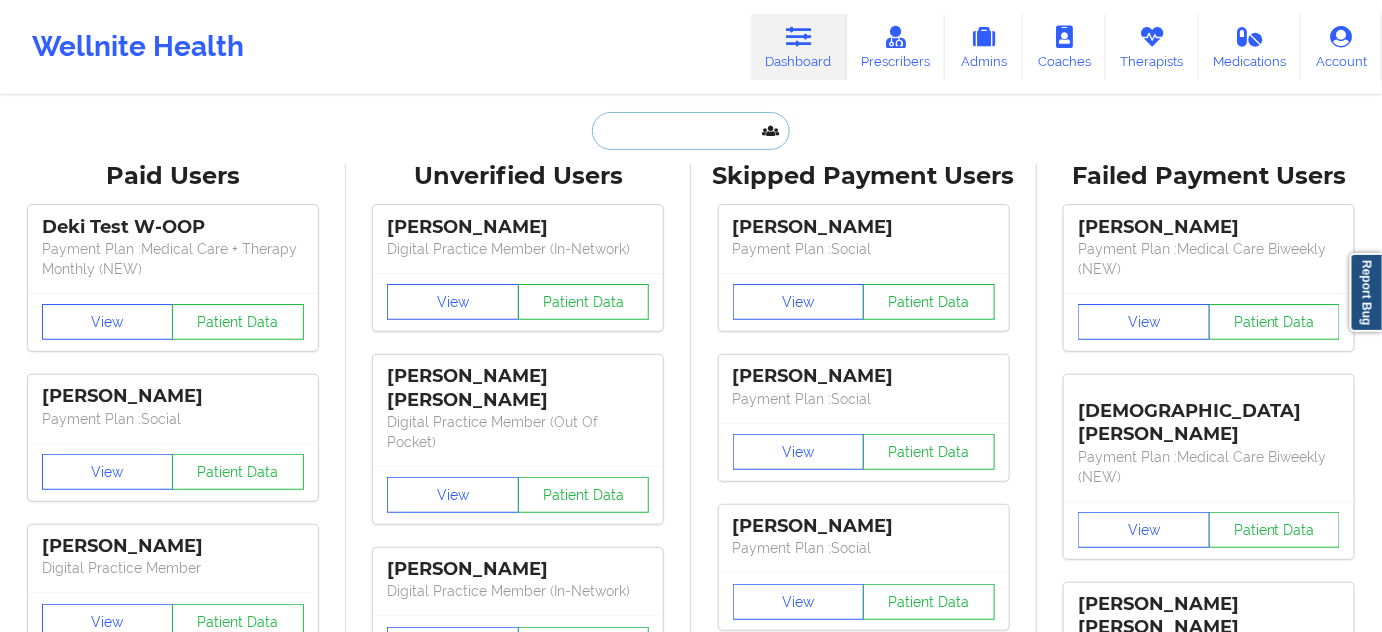 click at bounding box center [691, 131] 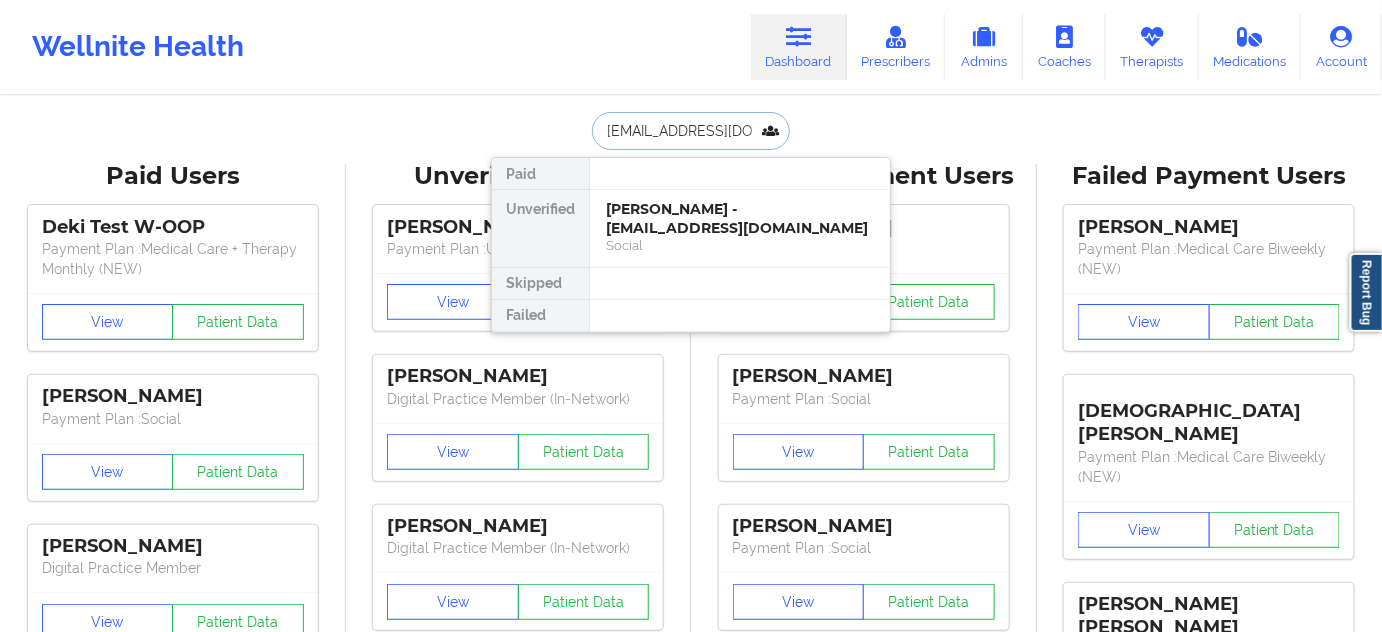 click on "[PERSON_NAME] - [EMAIL_ADDRESS][DOMAIN_NAME]" at bounding box center (740, 218) 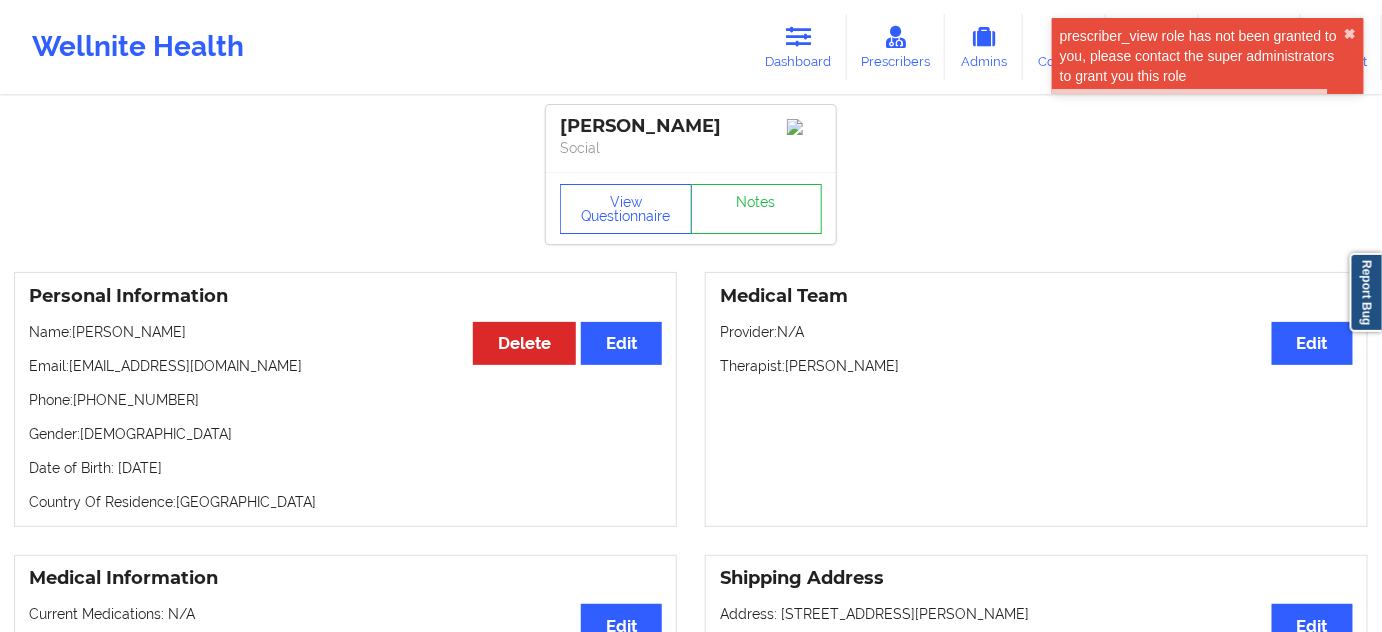 drag, startPoint x: 753, startPoint y: 124, endPoint x: 550, endPoint y: 111, distance: 203.41583 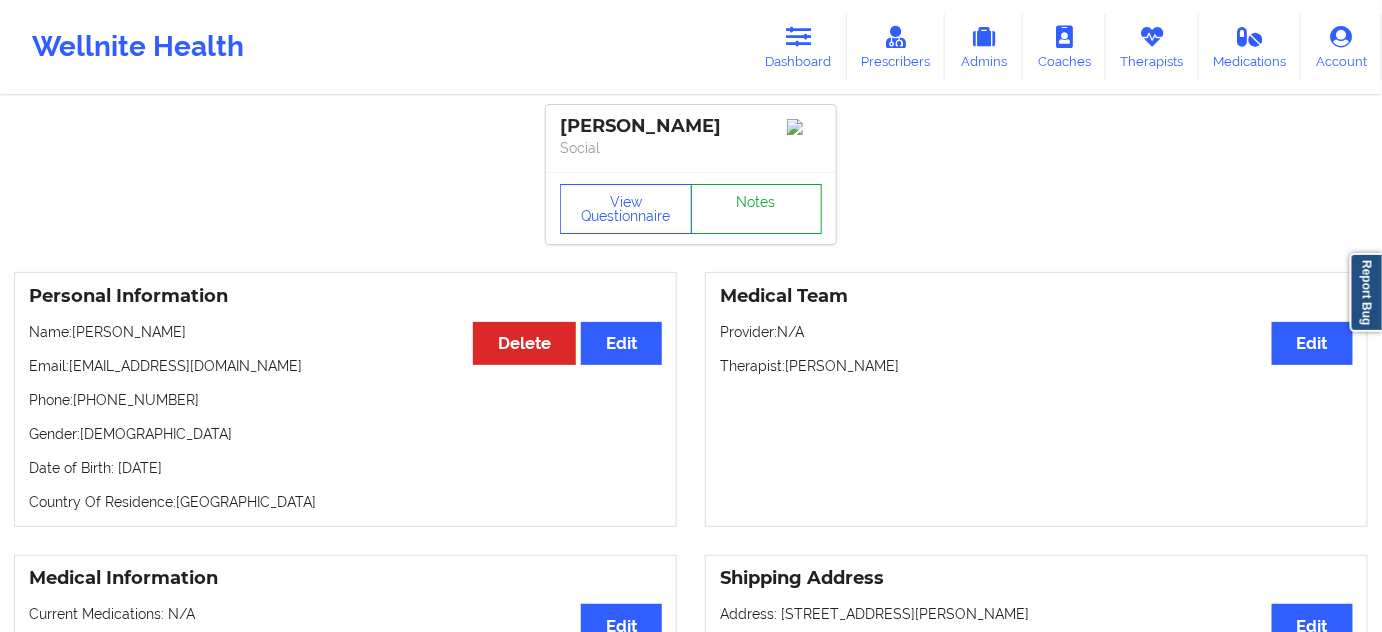 click on "Notes" at bounding box center (757, 209) 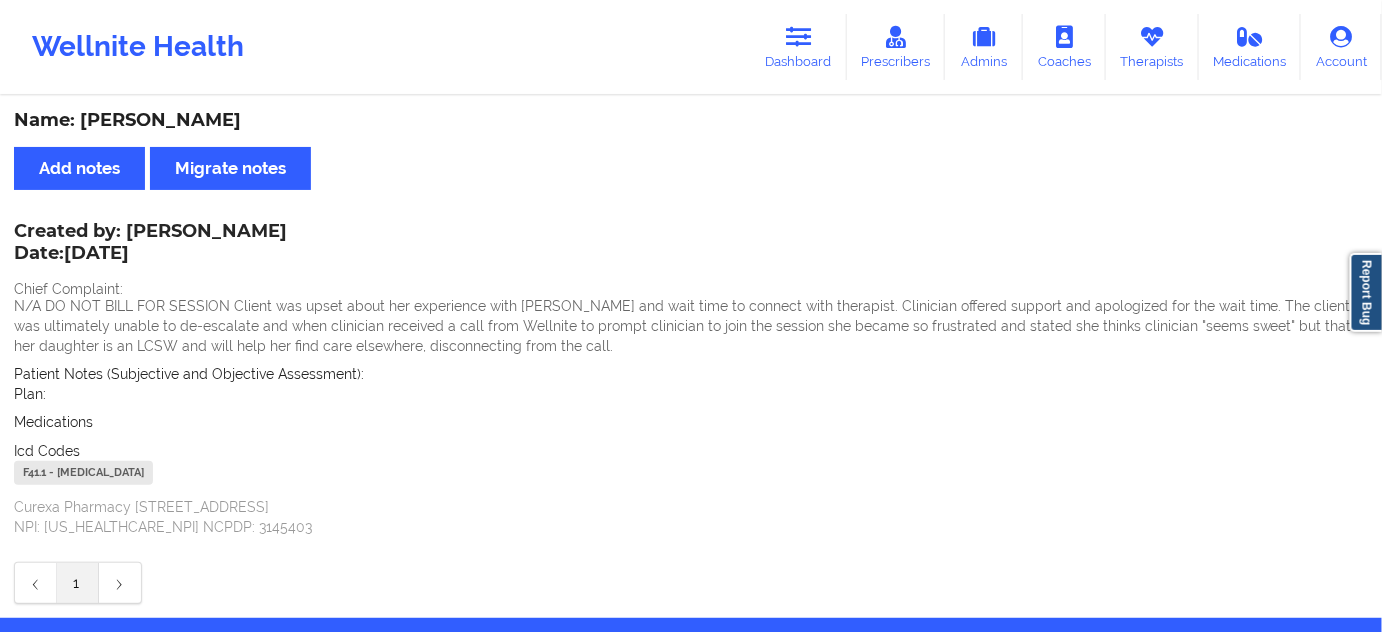 click on "F41.1 - [MEDICAL_DATA]" at bounding box center [83, 473] 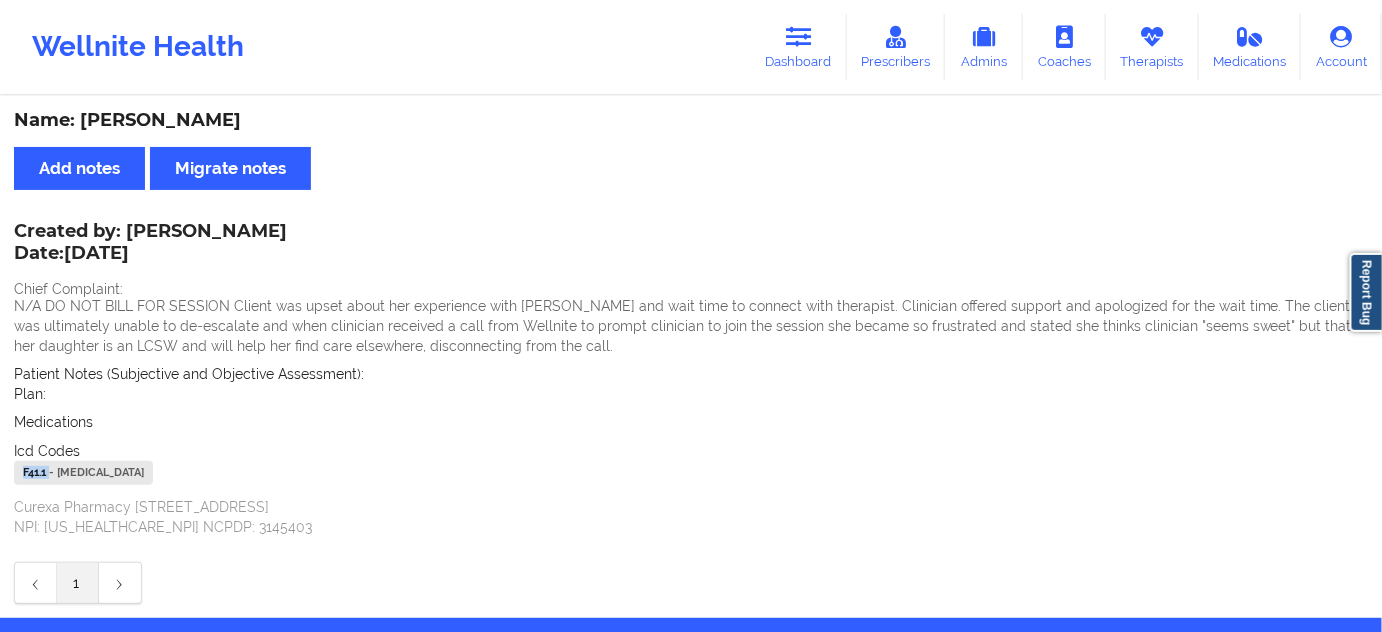 click on "F41.1 - [MEDICAL_DATA]" at bounding box center [83, 473] 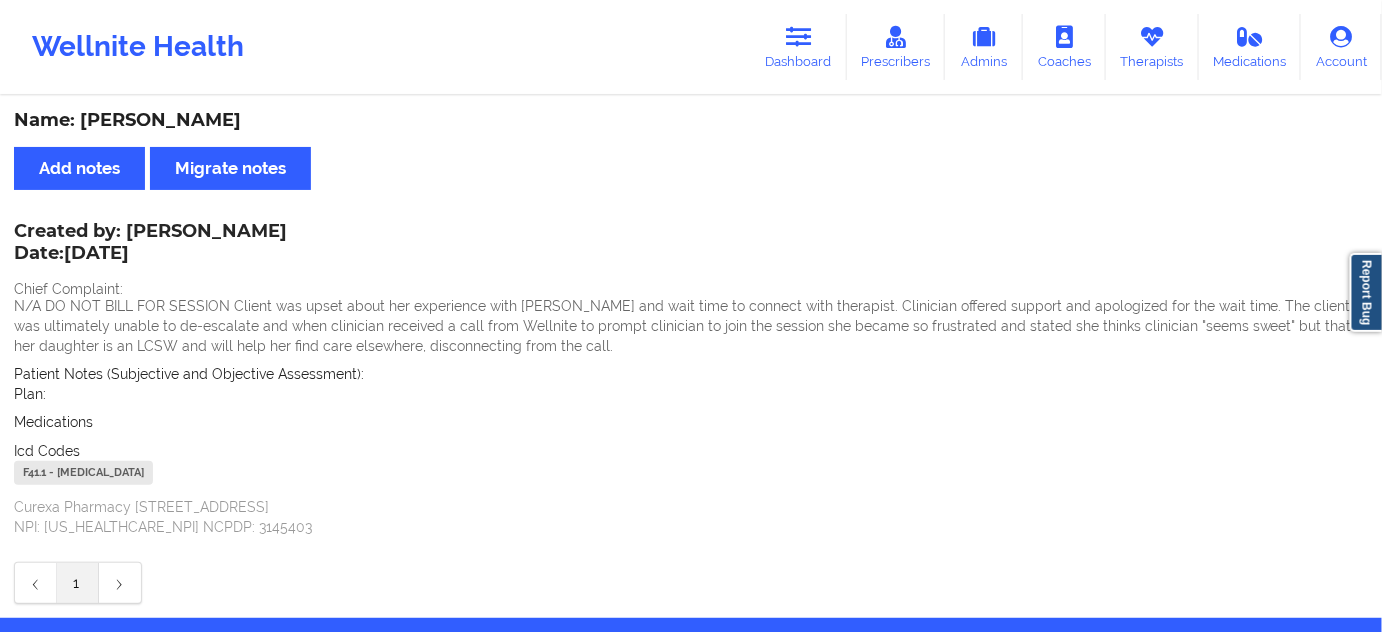 drag, startPoint x: 433, startPoint y: 275, endPoint x: 205, endPoint y: 267, distance: 228.1403 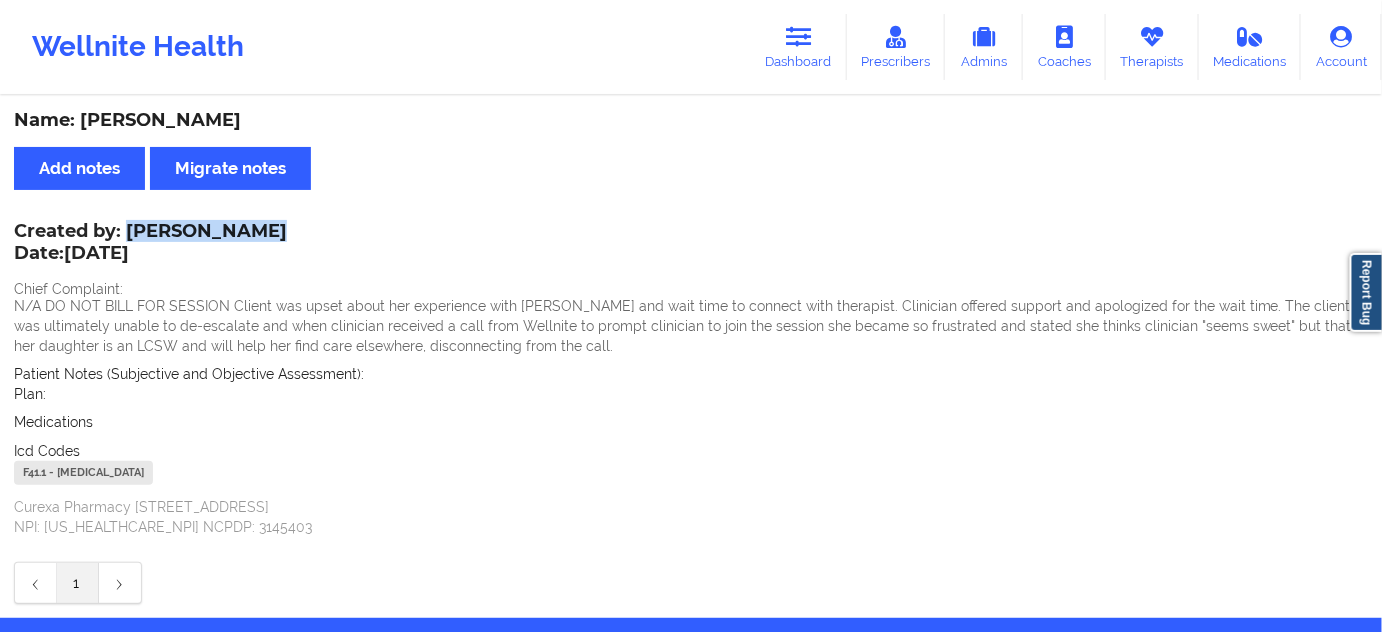 drag, startPoint x: 125, startPoint y: 227, endPoint x: 248, endPoint y: 226, distance: 123.00407 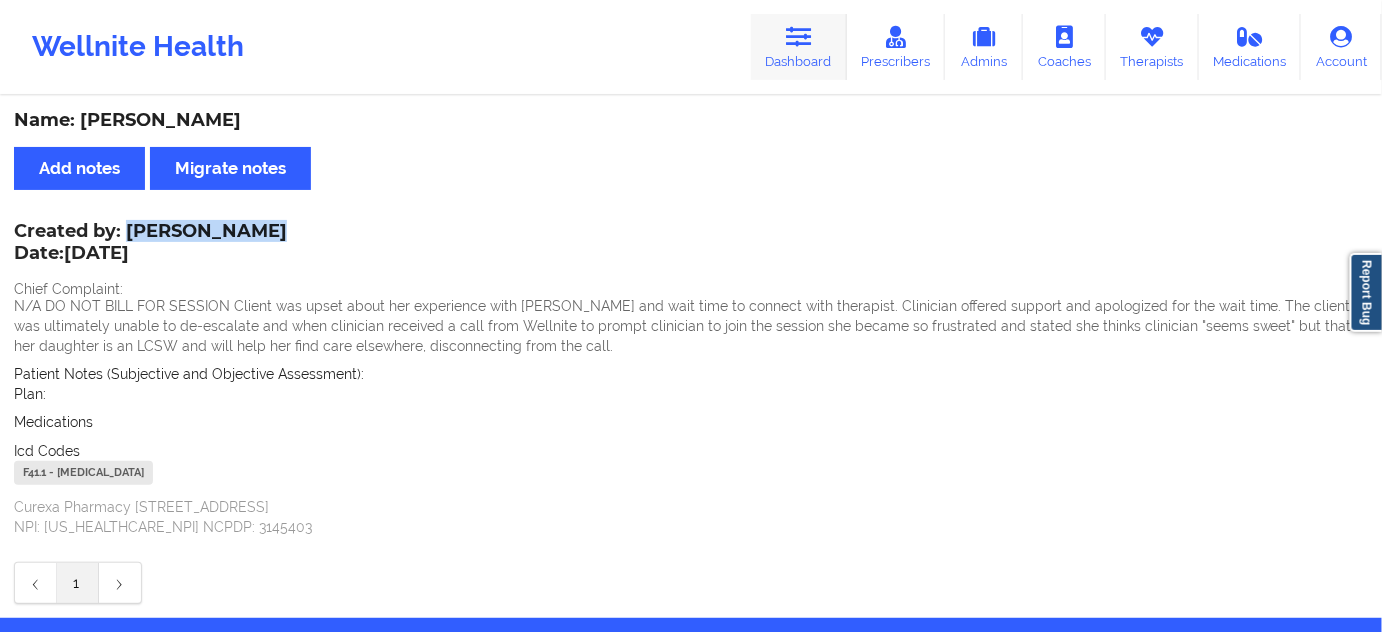 click on "Dashboard" at bounding box center [799, 47] 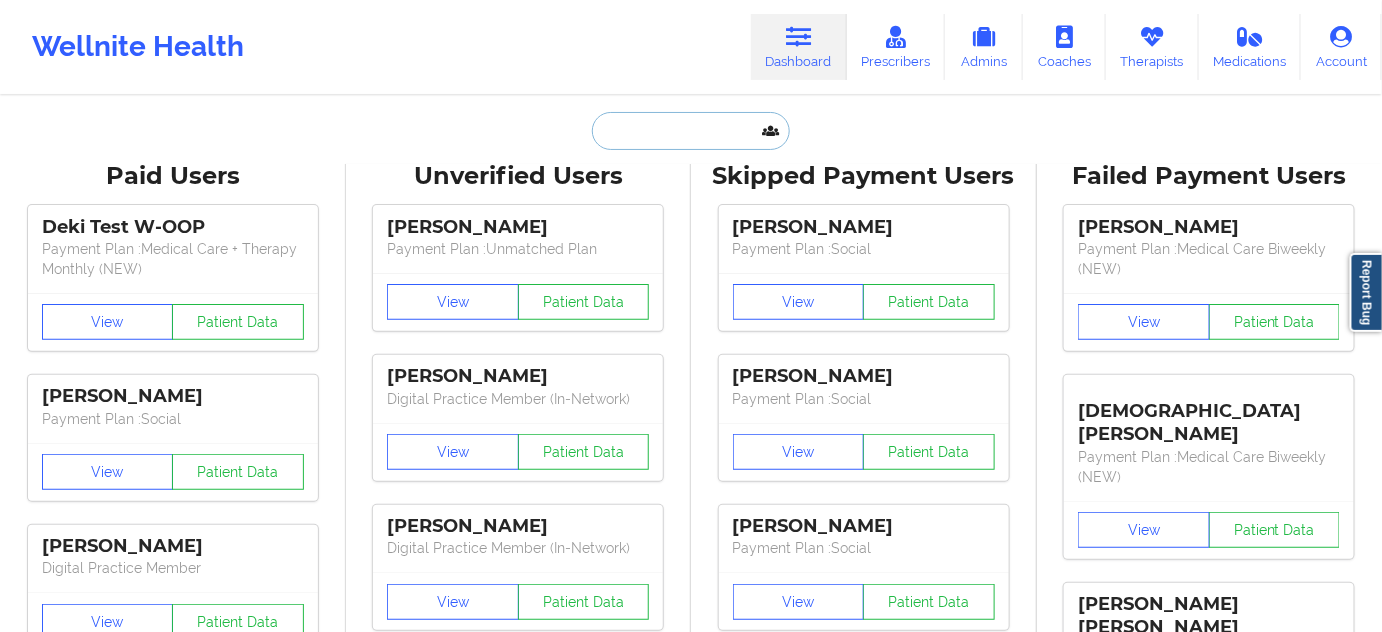 click at bounding box center (691, 131) 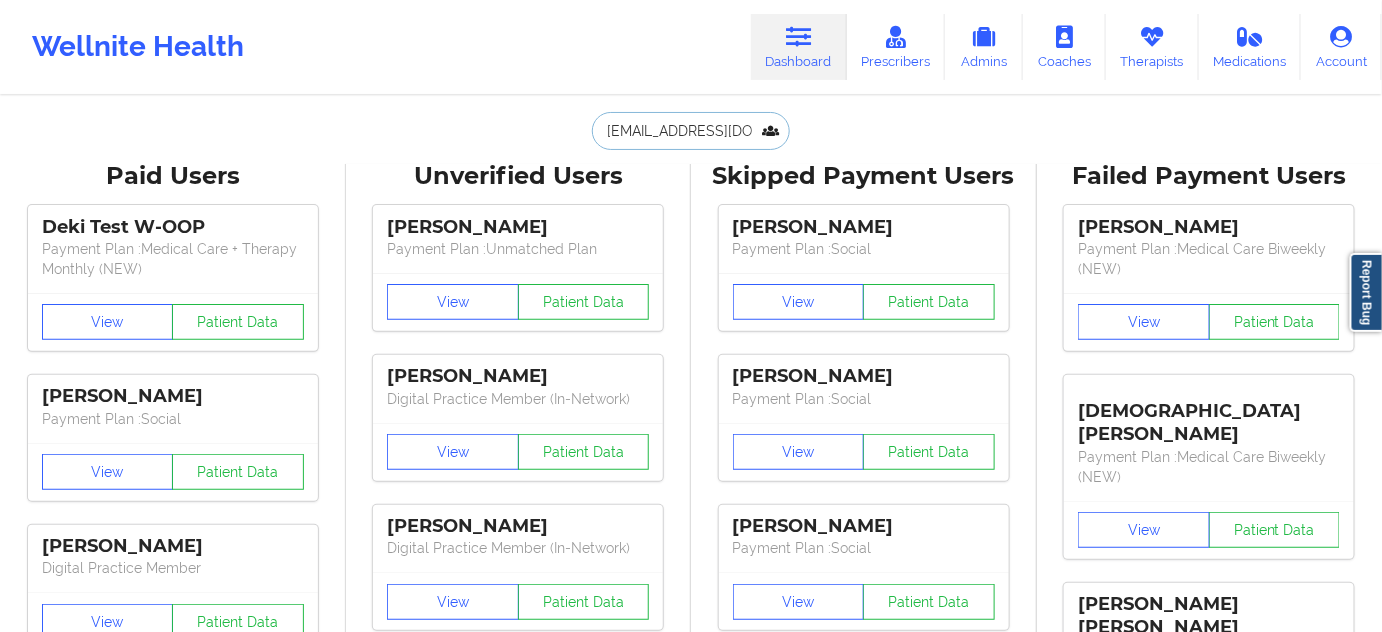 scroll, scrollTop: 0, scrollLeft: 14, axis: horizontal 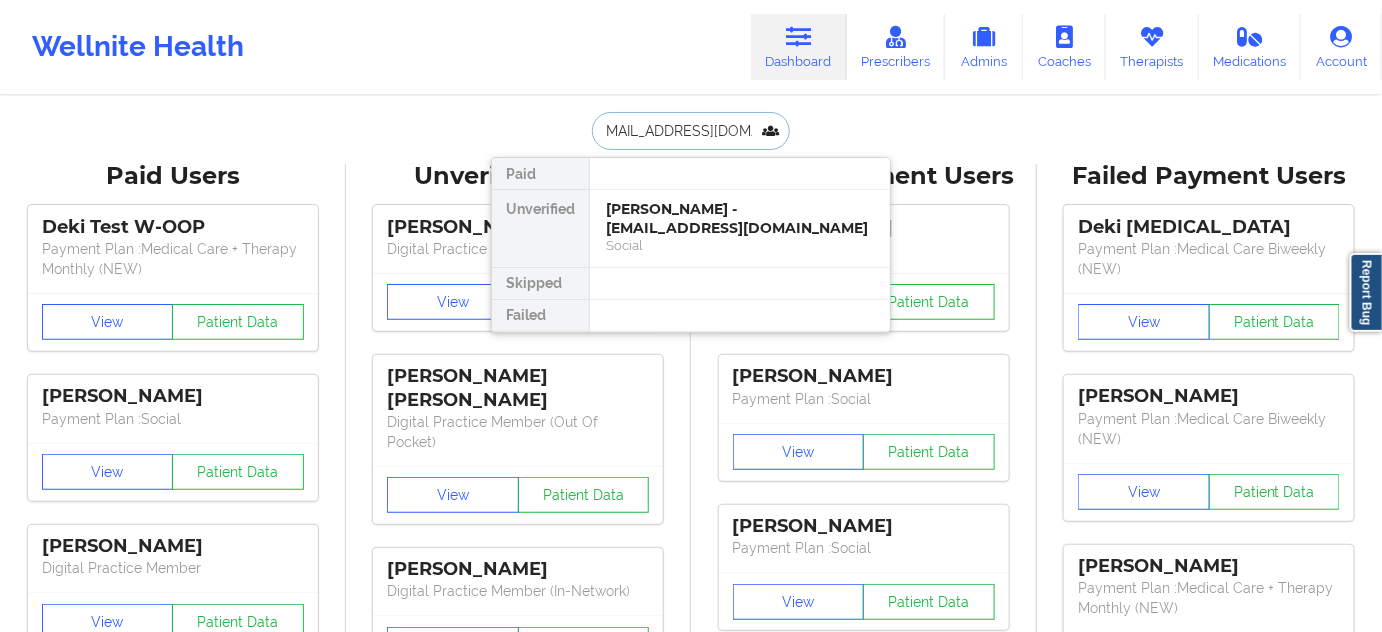 click on "[PERSON_NAME] - [EMAIL_ADDRESS][DOMAIN_NAME]" at bounding box center [740, 218] 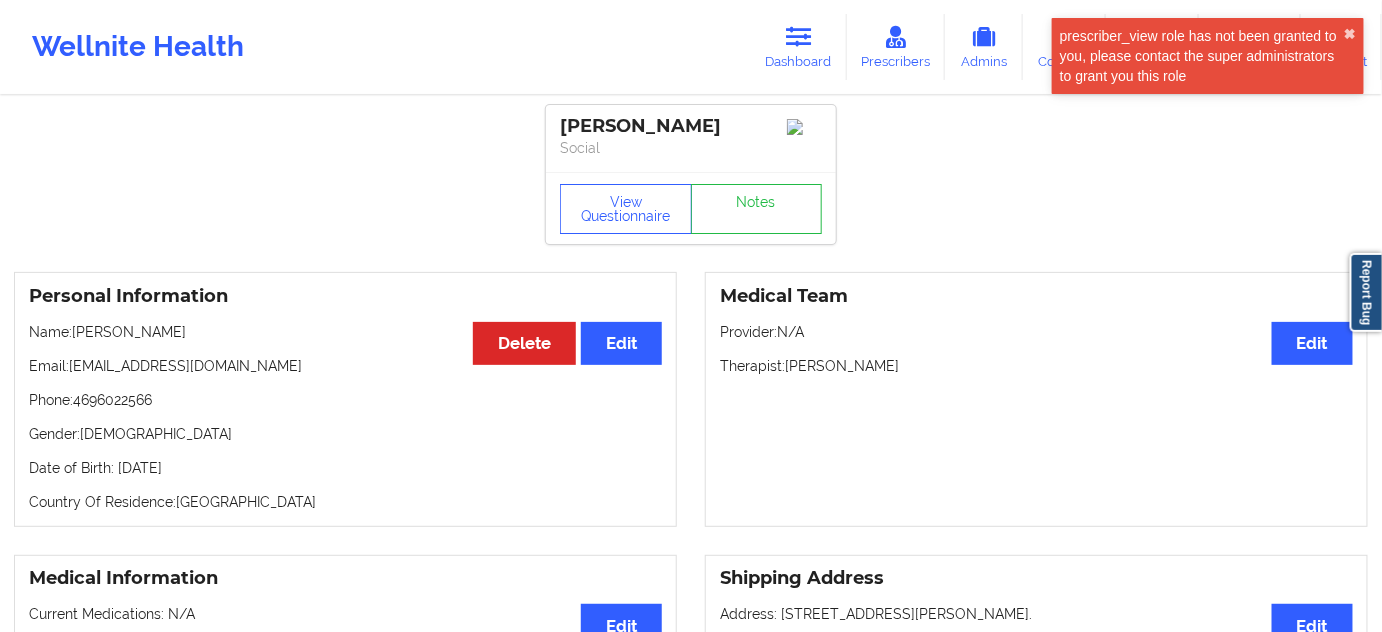 drag, startPoint x: 754, startPoint y: 130, endPoint x: 549, endPoint y: 114, distance: 205.62344 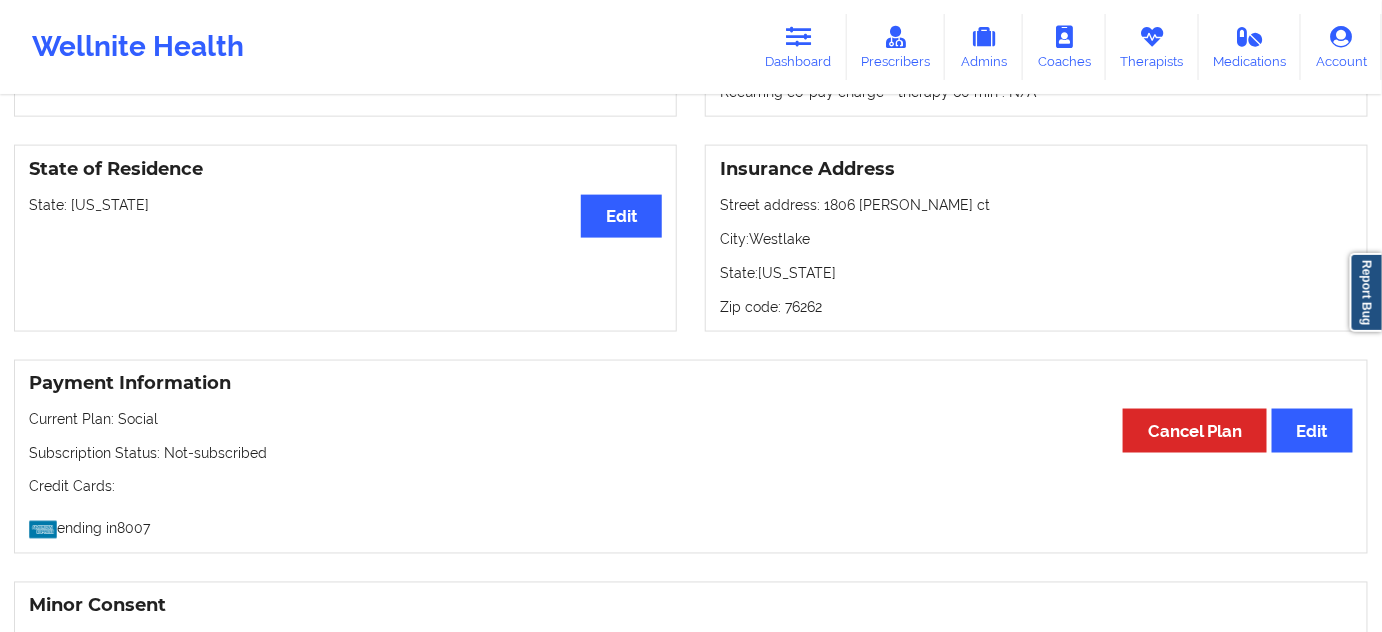 scroll, scrollTop: 787, scrollLeft: 0, axis: vertical 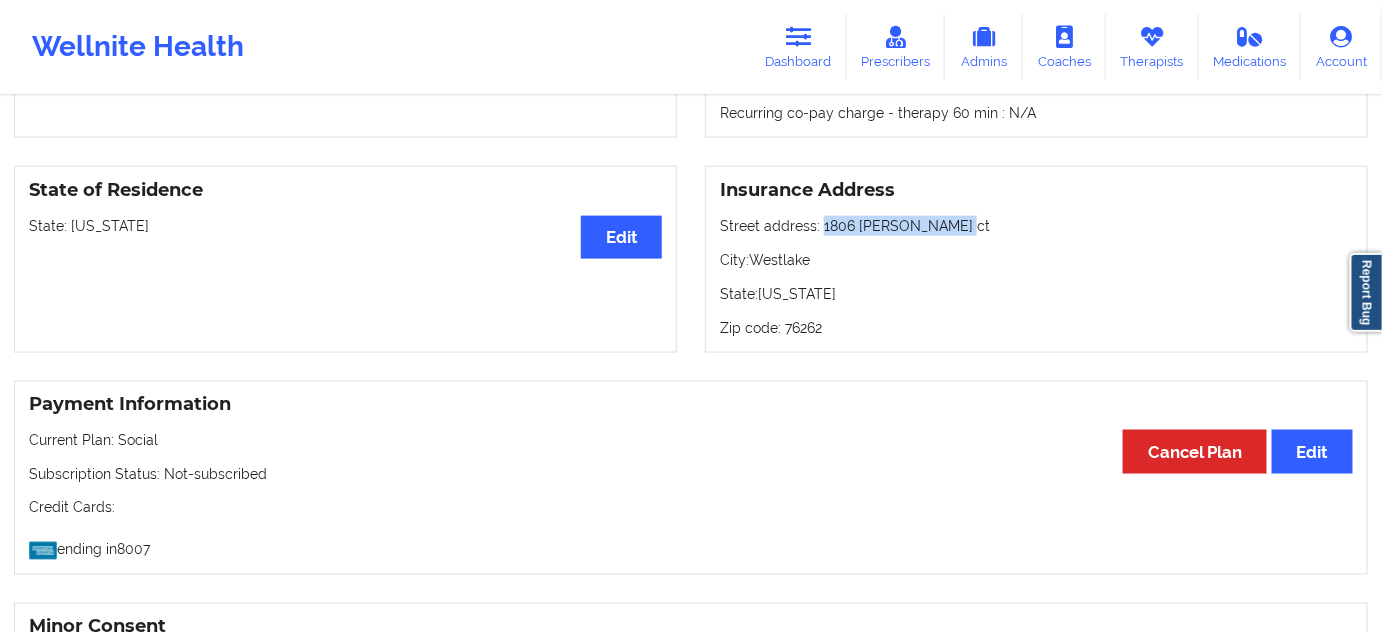 drag, startPoint x: 818, startPoint y: 226, endPoint x: 950, endPoint y: 218, distance: 132.2422 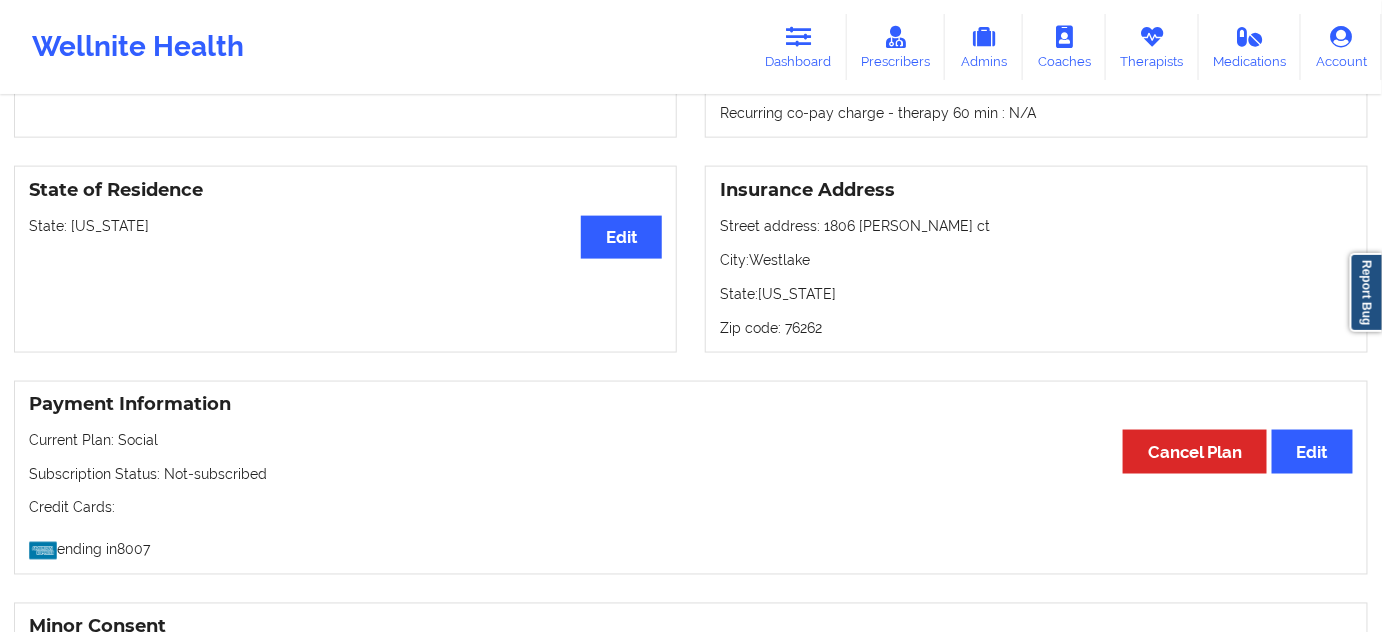 click on "City:  [GEOGRAPHIC_DATA]" at bounding box center [1036, 260] 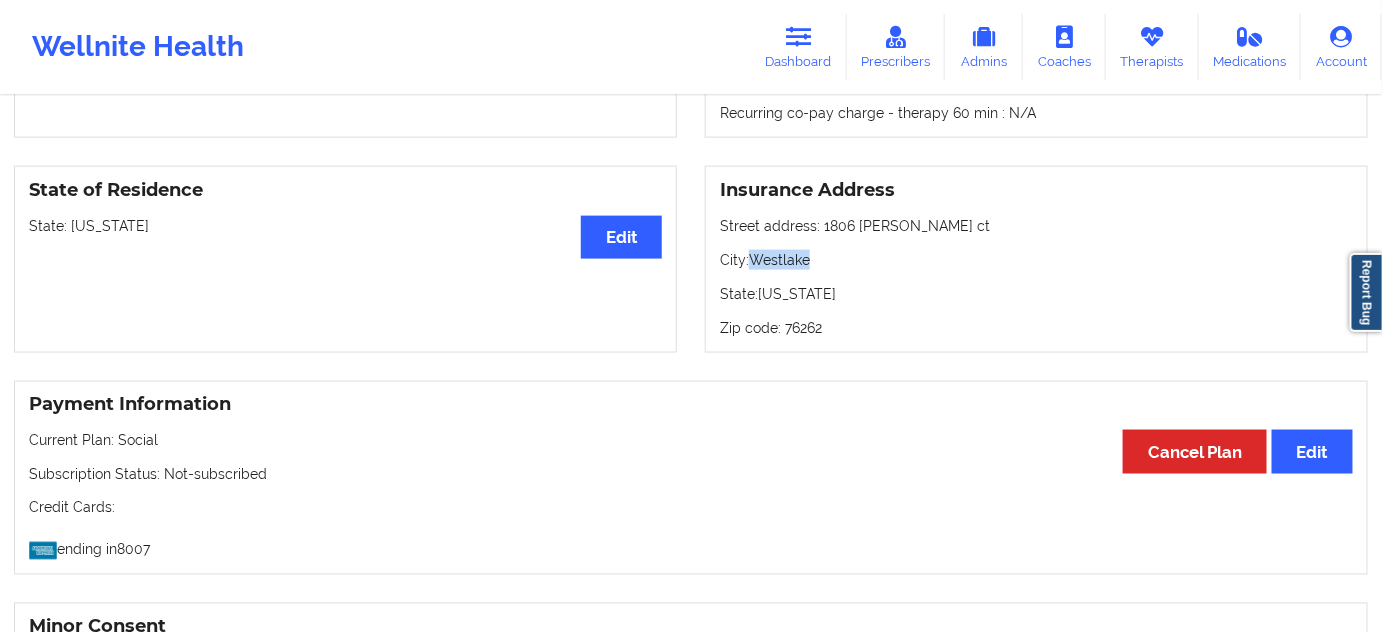 click on "City:  [GEOGRAPHIC_DATA]" at bounding box center (1036, 260) 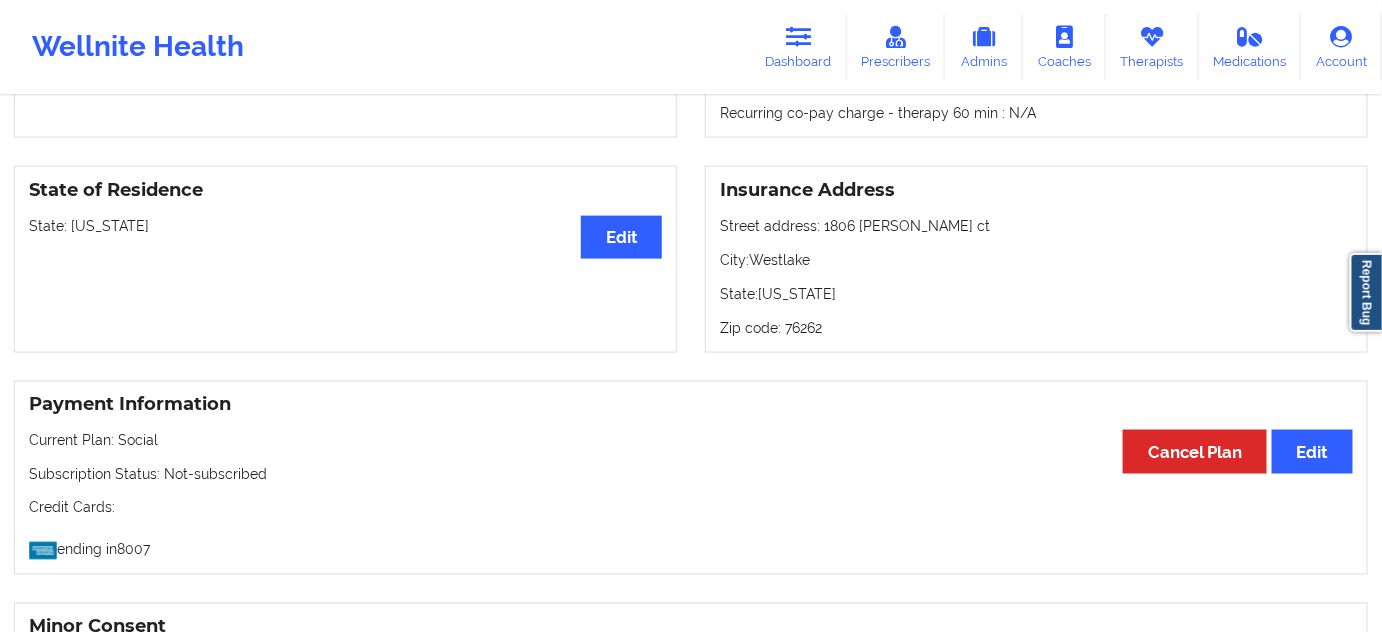 click on "Zip code:   76262" at bounding box center [1036, 328] 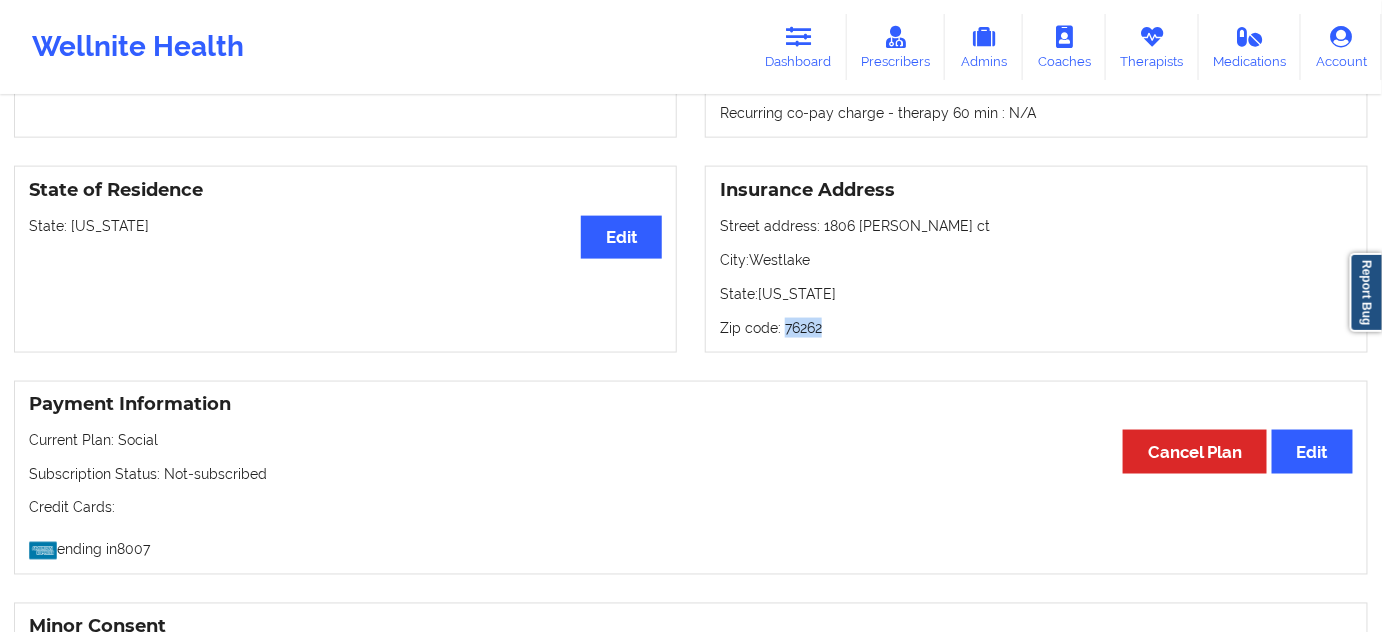 click on "Zip code:   76262" at bounding box center [1036, 328] 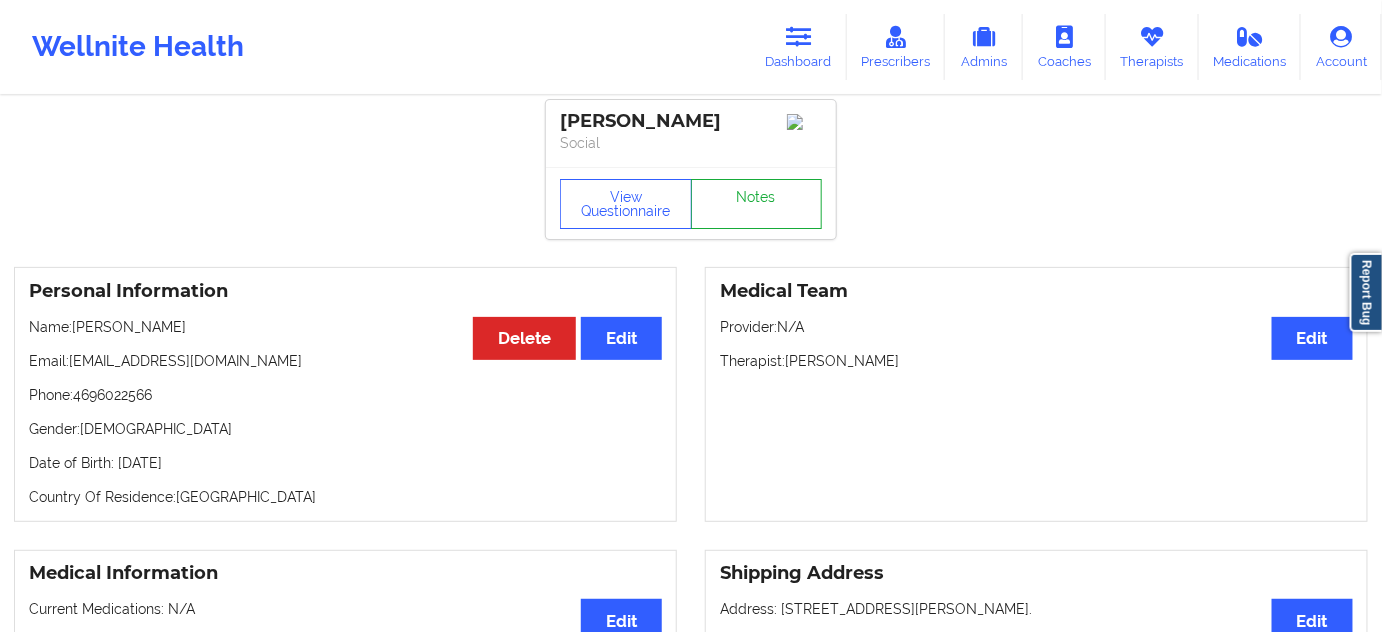 scroll, scrollTop: 0, scrollLeft: 0, axis: both 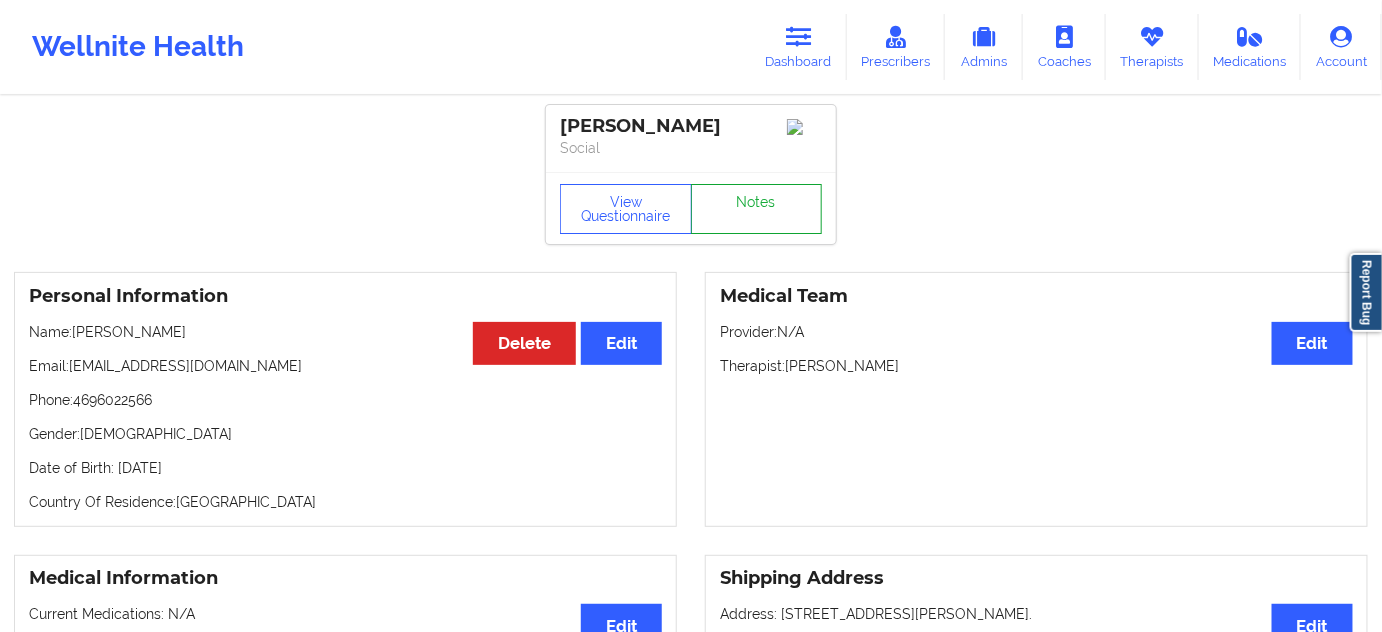 click on "Notes" at bounding box center (757, 209) 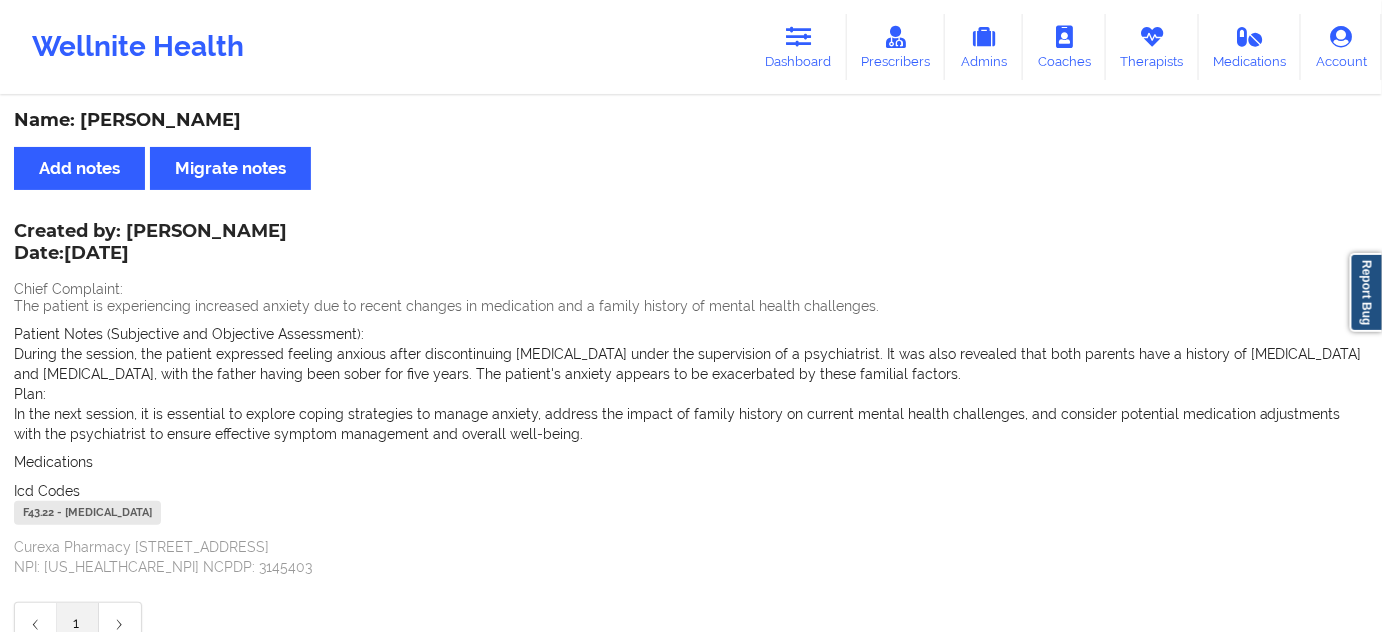 click on "F43.22 - [MEDICAL_DATA]" at bounding box center (87, 513) 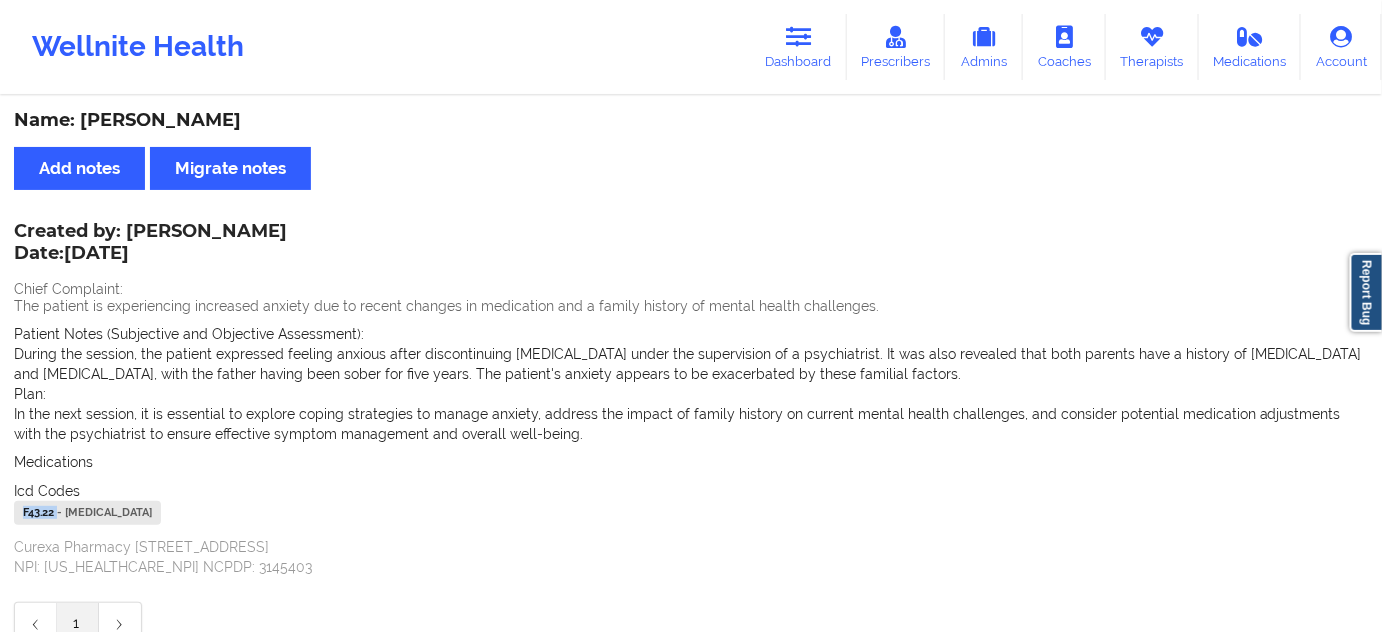 click on "F43.22 - [MEDICAL_DATA]" at bounding box center [87, 513] 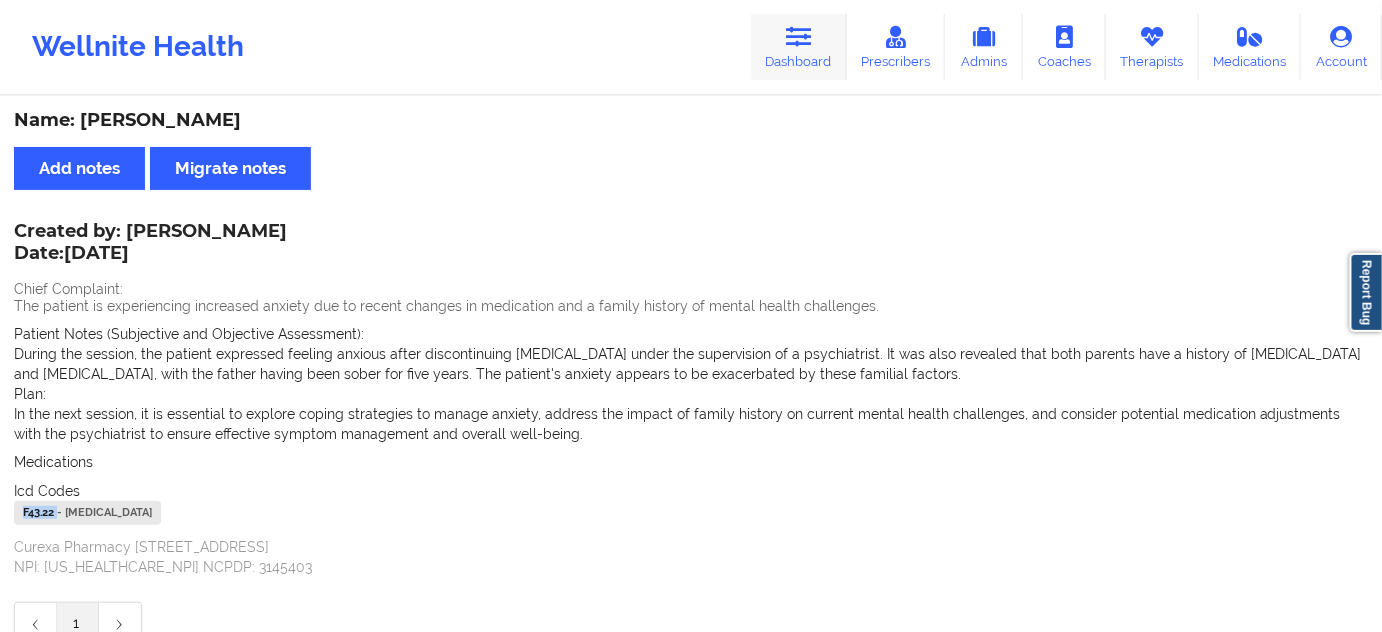 click at bounding box center (799, 37) 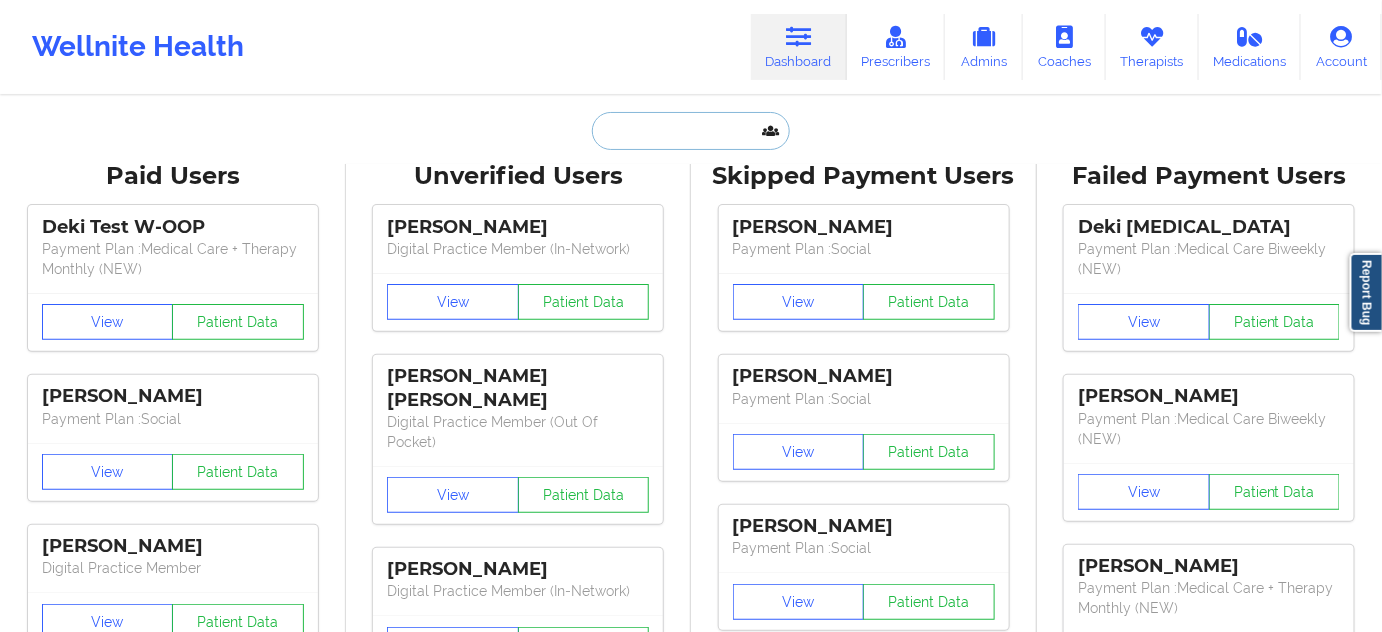 click at bounding box center (691, 131) 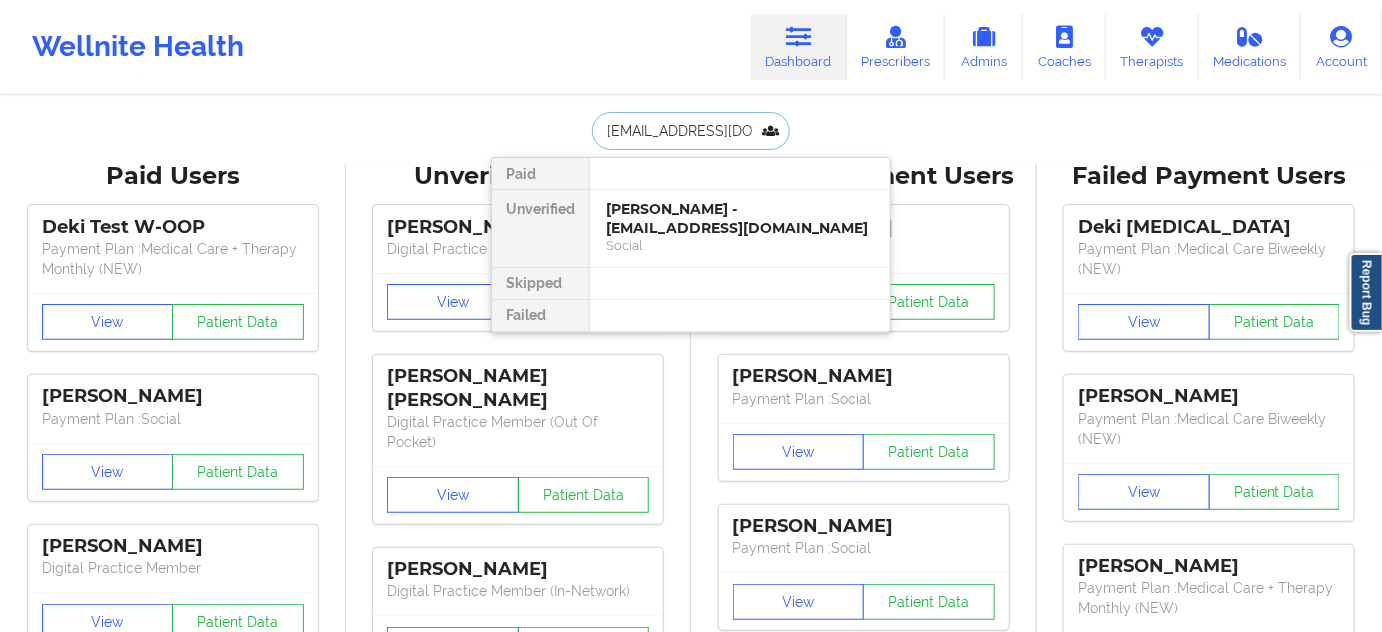click on "[PERSON_NAME] - [EMAIL_ADDRESS][DOMAIN_NAME]" at bounding box center (740, 218) 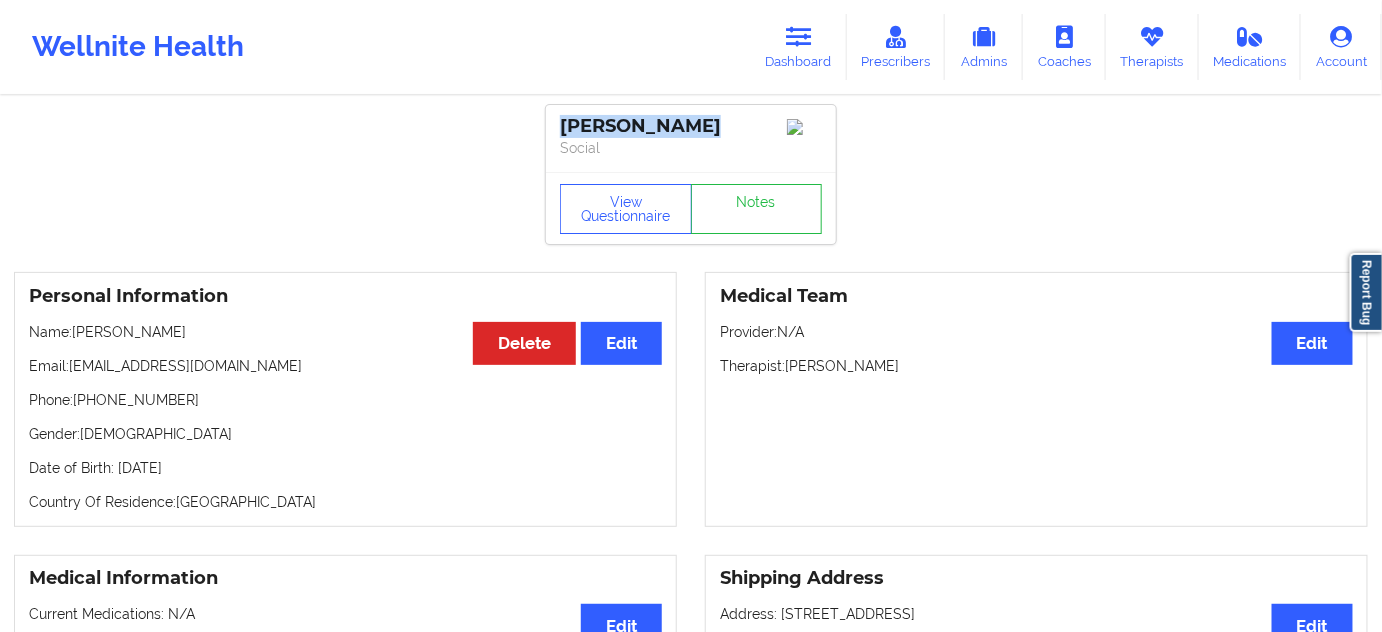 drag, startPoint x: 703, startPoint y: 127, endPoint x: 556, endPoint y: 126, distance: 147.0034 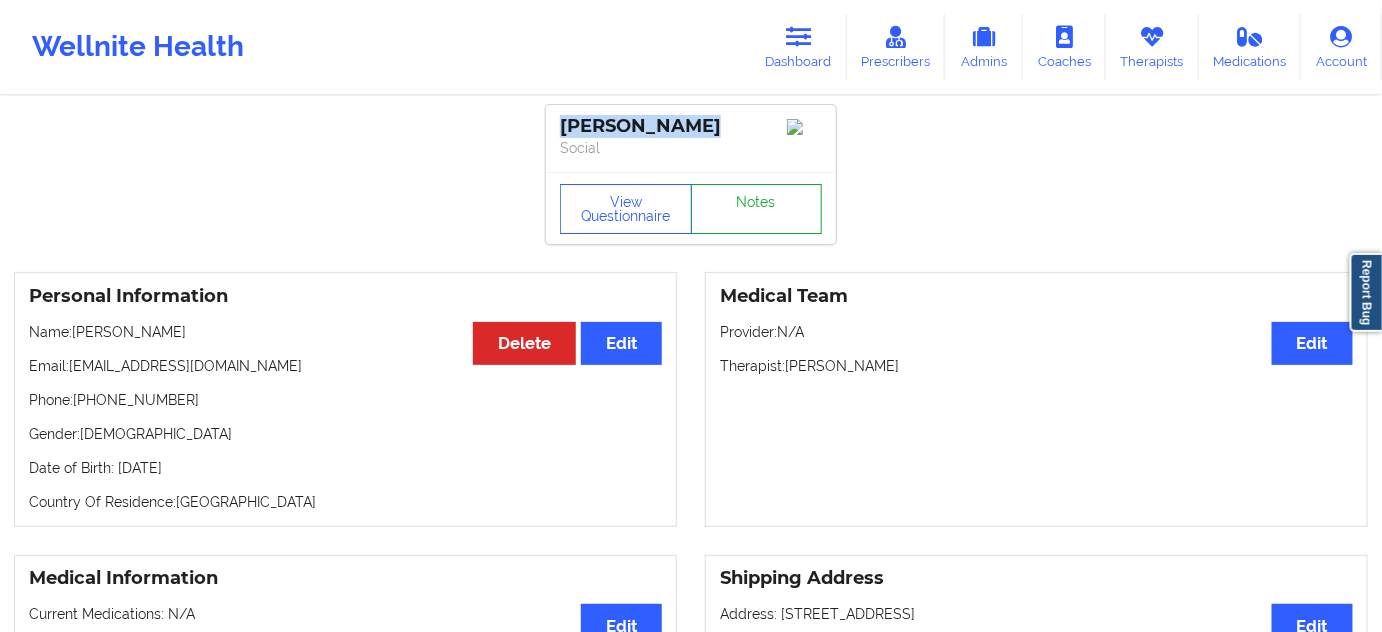 click on "Notes" at bounding box center [757, 209] 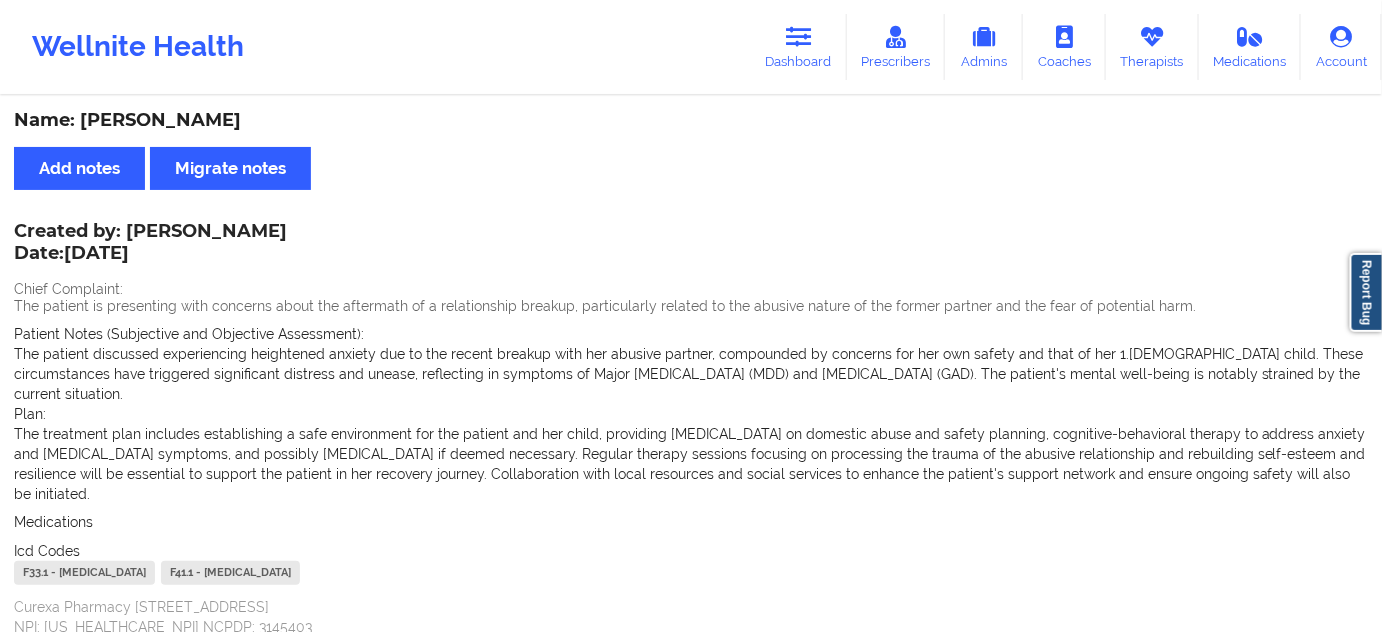 click on "F33.1 - [MEDICAL_DATA]" at bounding box center [84, 573] 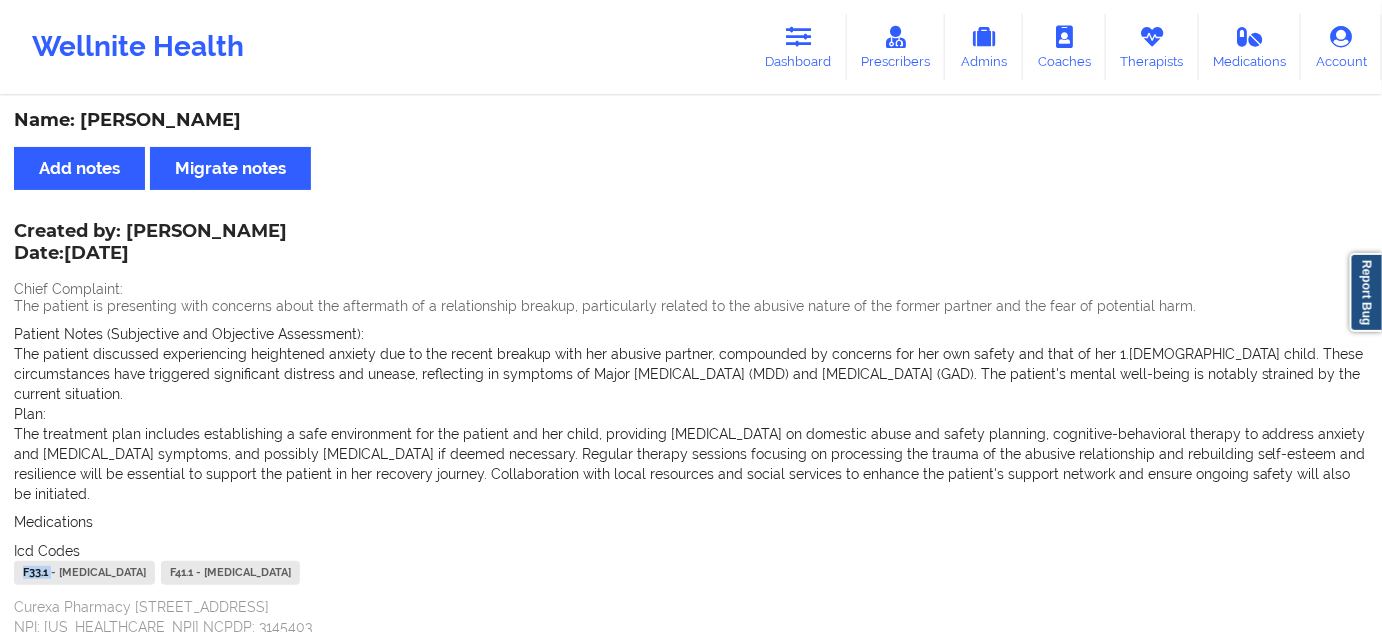click on "F33.1 - [MEDICAL_DATA]" at bounding box center [84, 573] 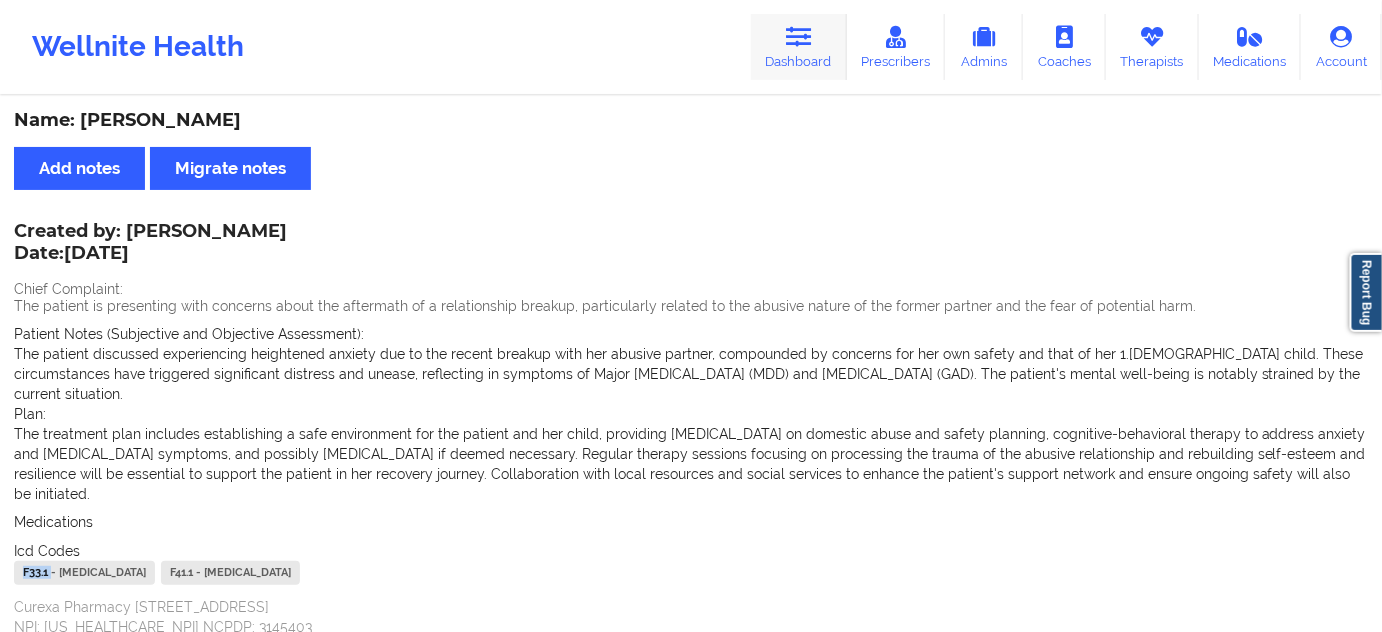 click at bounding box center (799, 37) 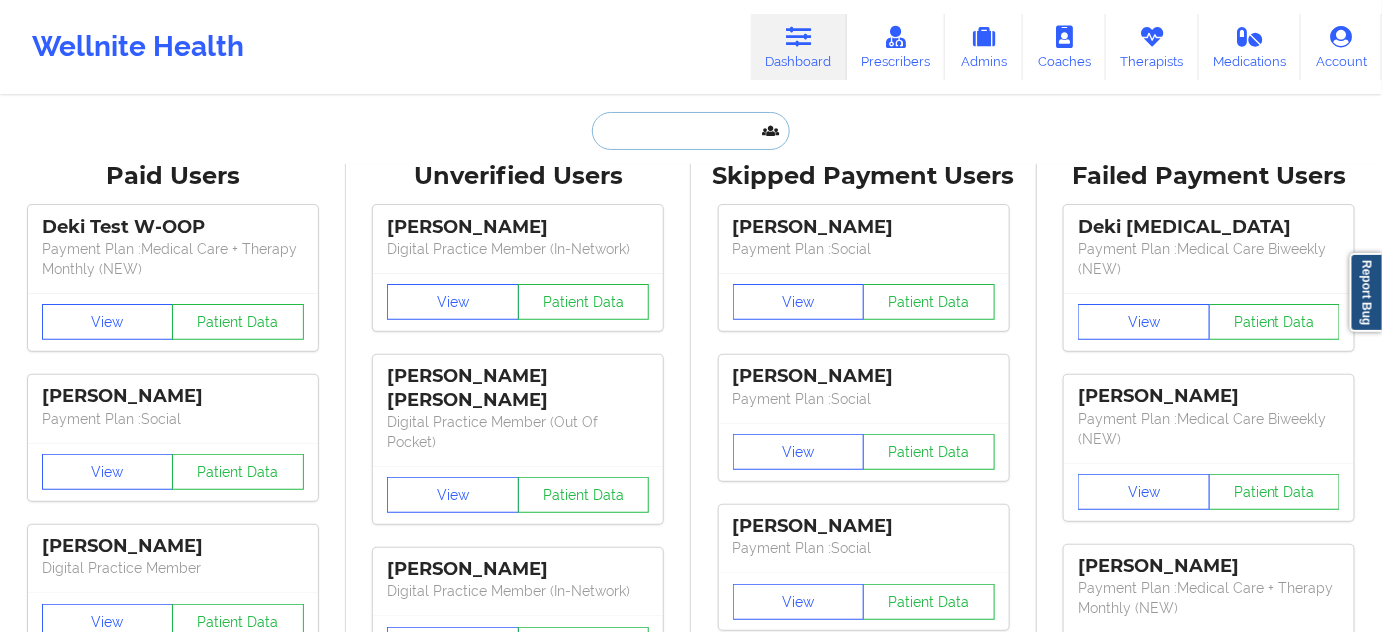 click at bounding box center (691, 131) 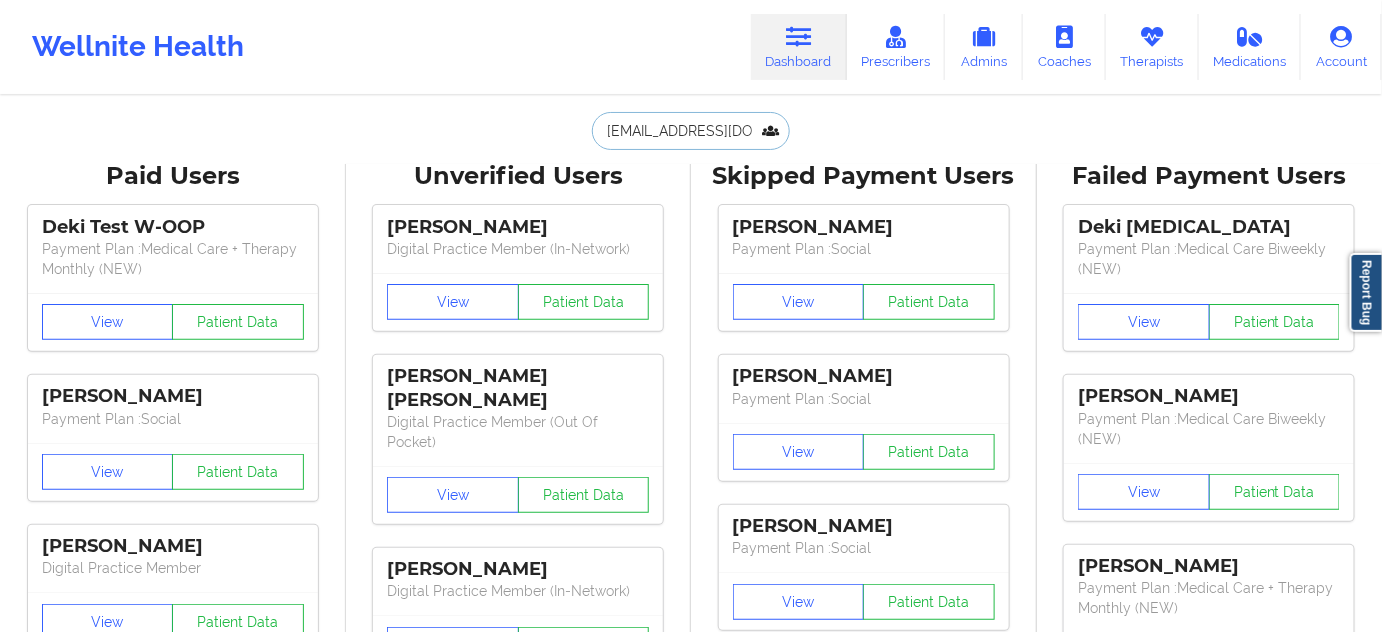 scroll, scrollTop: 0, scrollLeft: 39, axis: horizontal 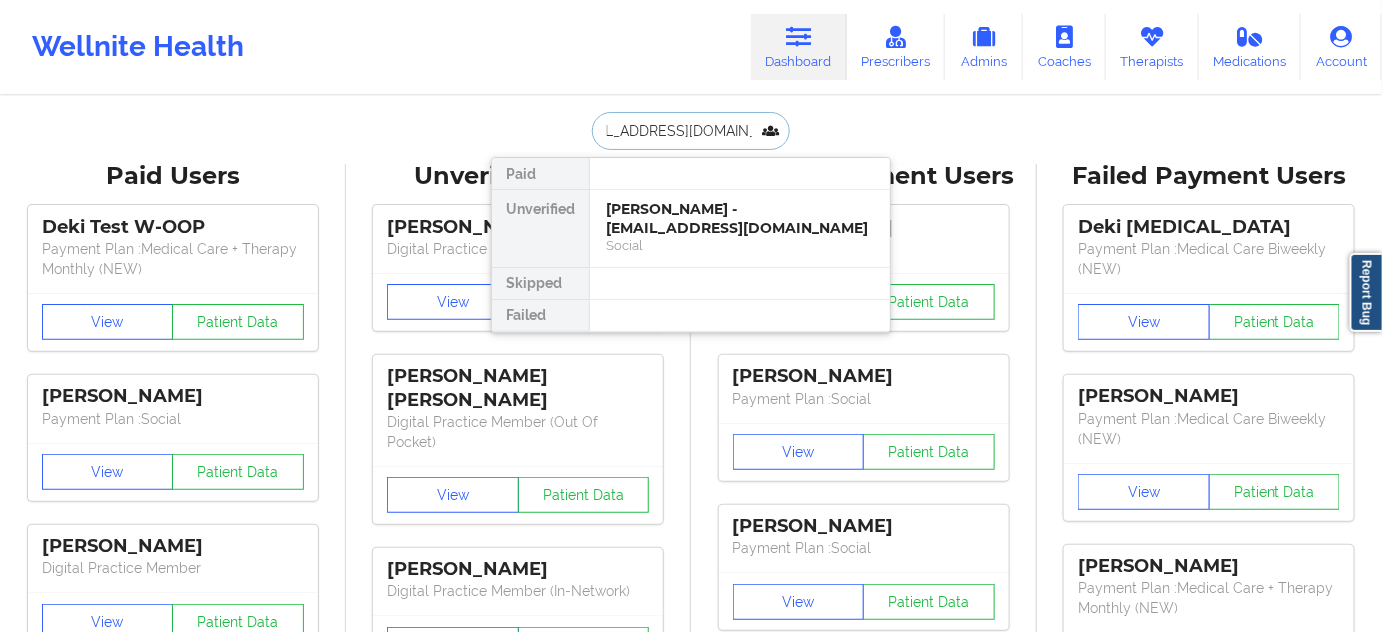 click on "[PERSON_NAME]  - [EMAIL_ADDRESS][DOMAIN_NAME]" at bounding box center (740, 218) 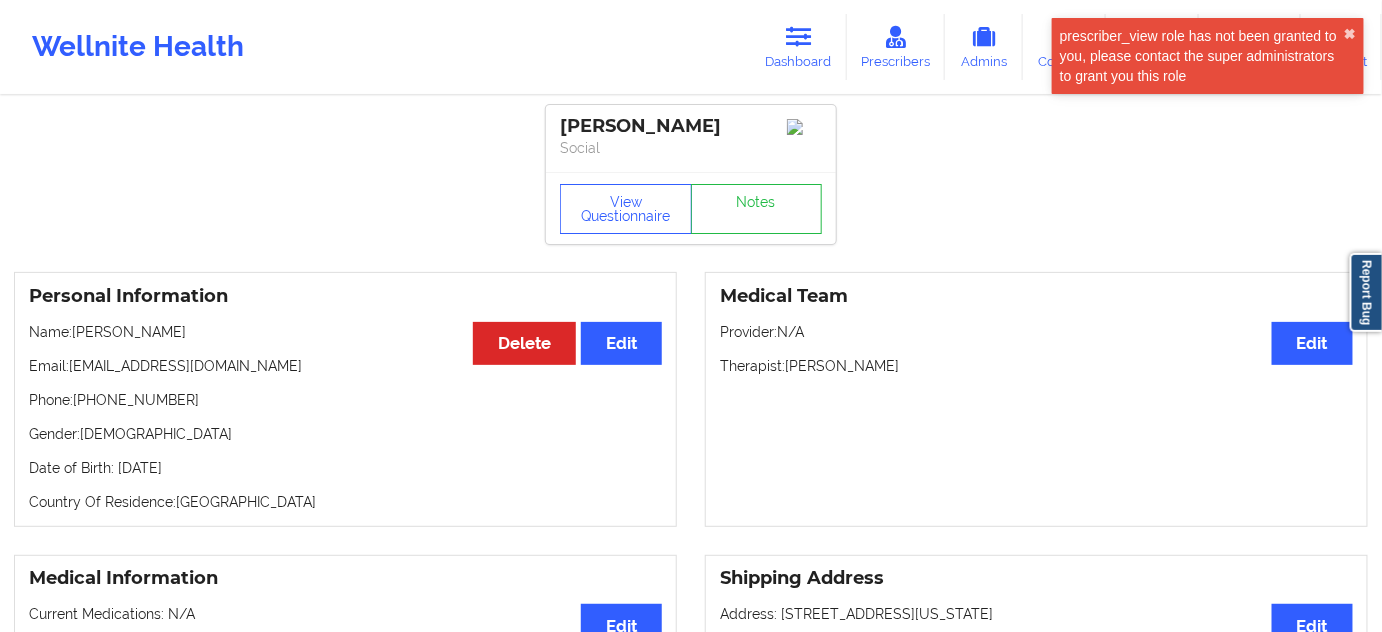 drag, startPoint x: 754, startPoint y: 124, endPoint x: 556, endPoint y: 114, distance: 198.25237 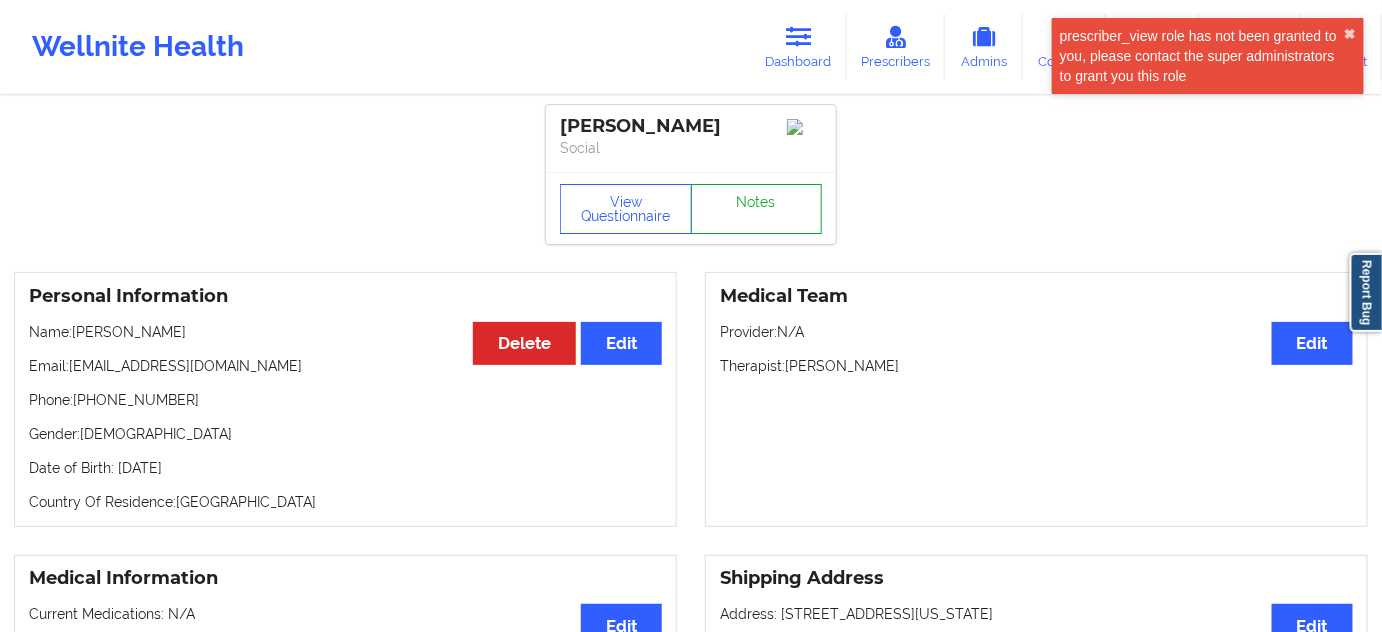 click on "Notes" at bounding box center [757, 209] 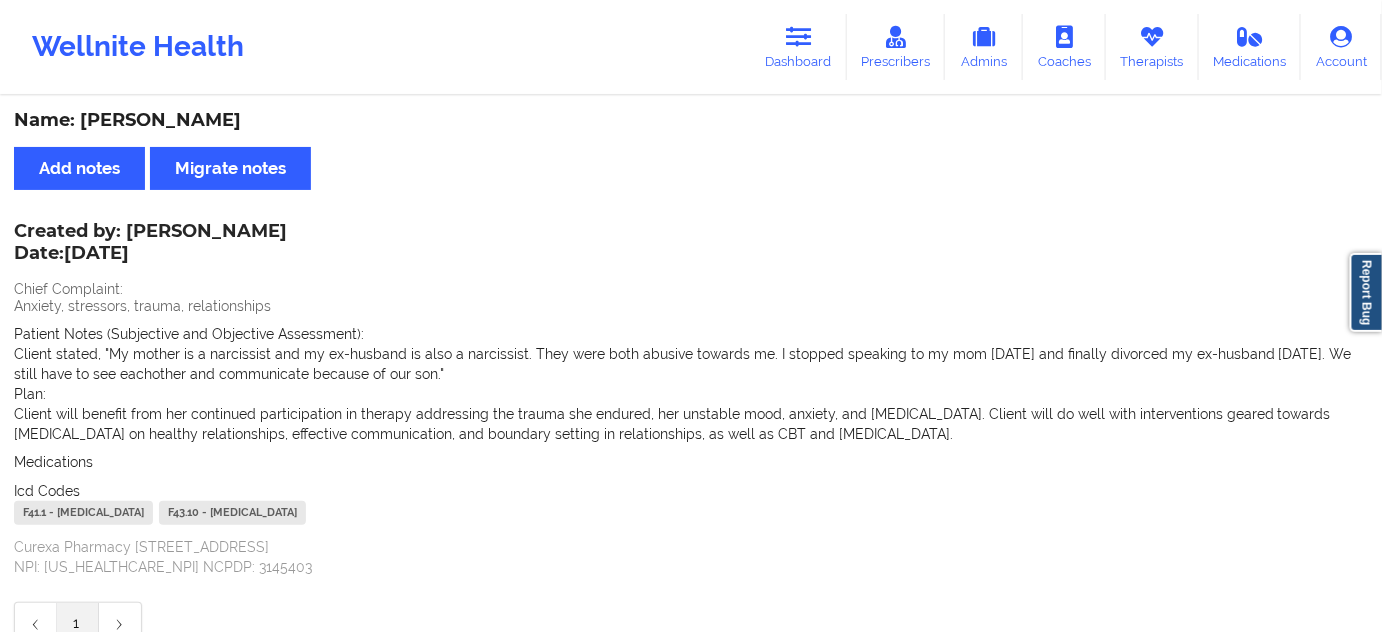 click on "F41.1 - [MEDICAL_DATA]" at bounding box center [83, 513] 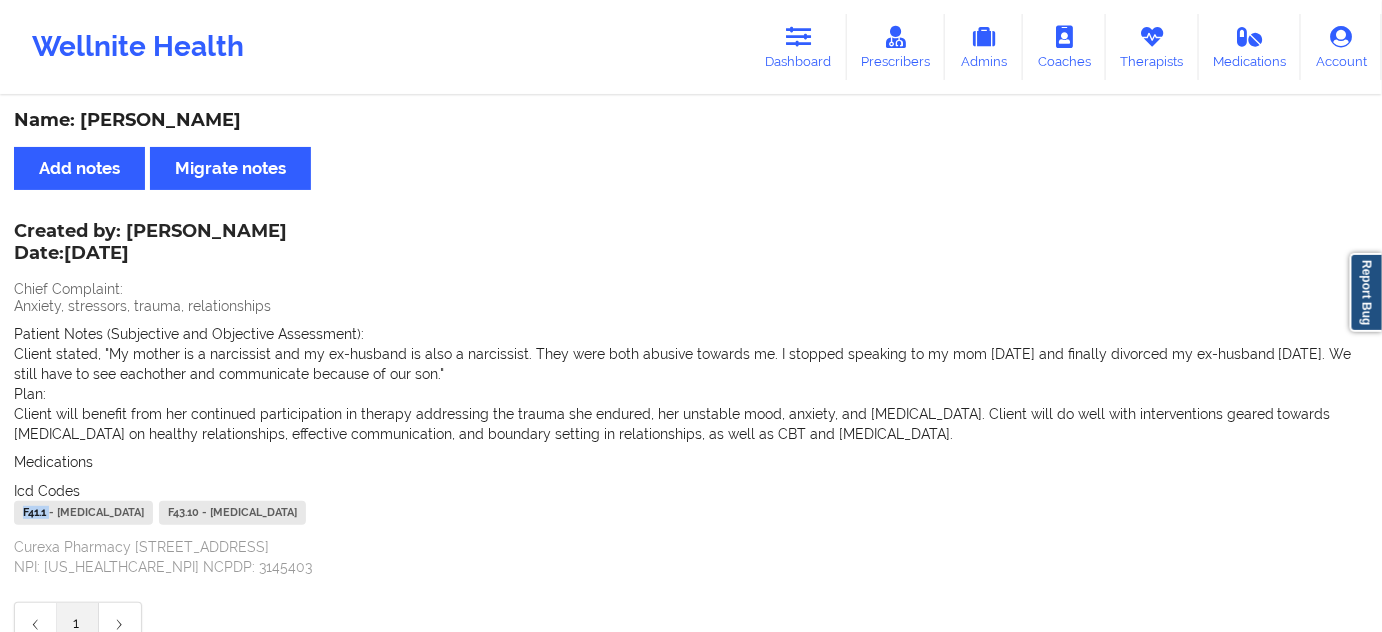 click on "F41.1 - [MEDICAL_DATA]" at bounding box center (83, 513) 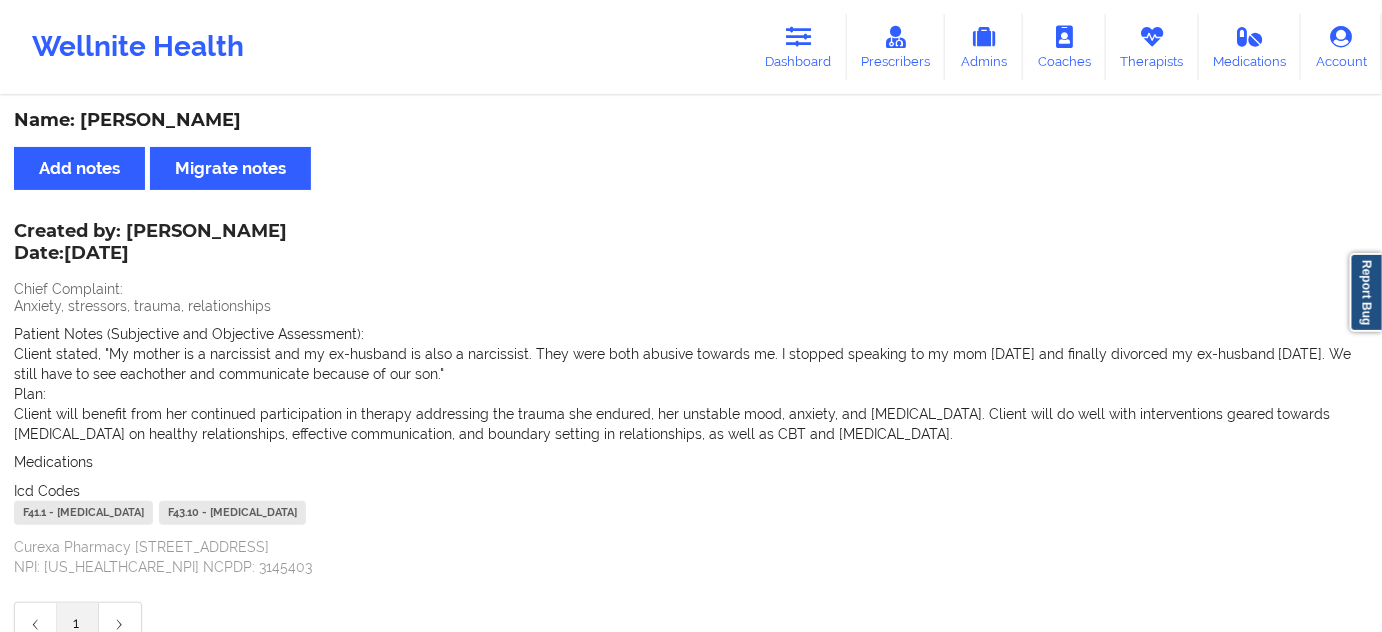 click on "F43.10 - [MEDICAL_DATA]" at bounding box center [232, 513] 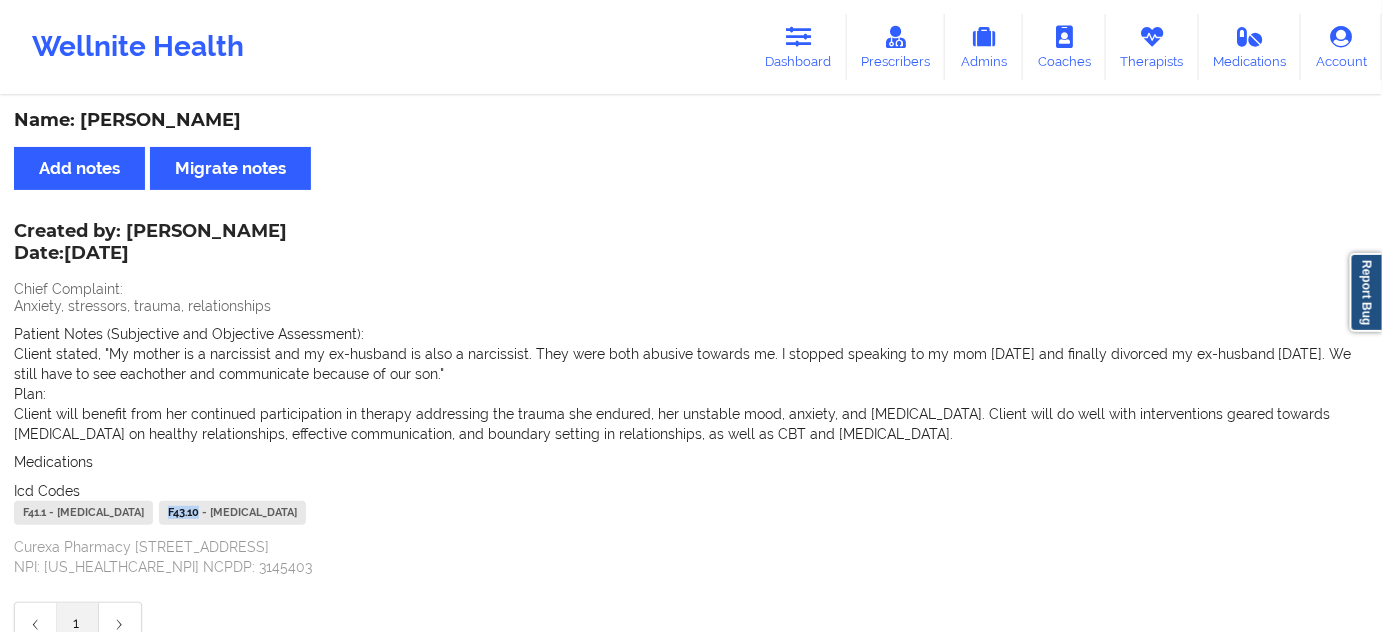 drag, startPoint x: 257, startPoint y: 512, endPoint x: 226, endPoint y: 516, distance: 31.257 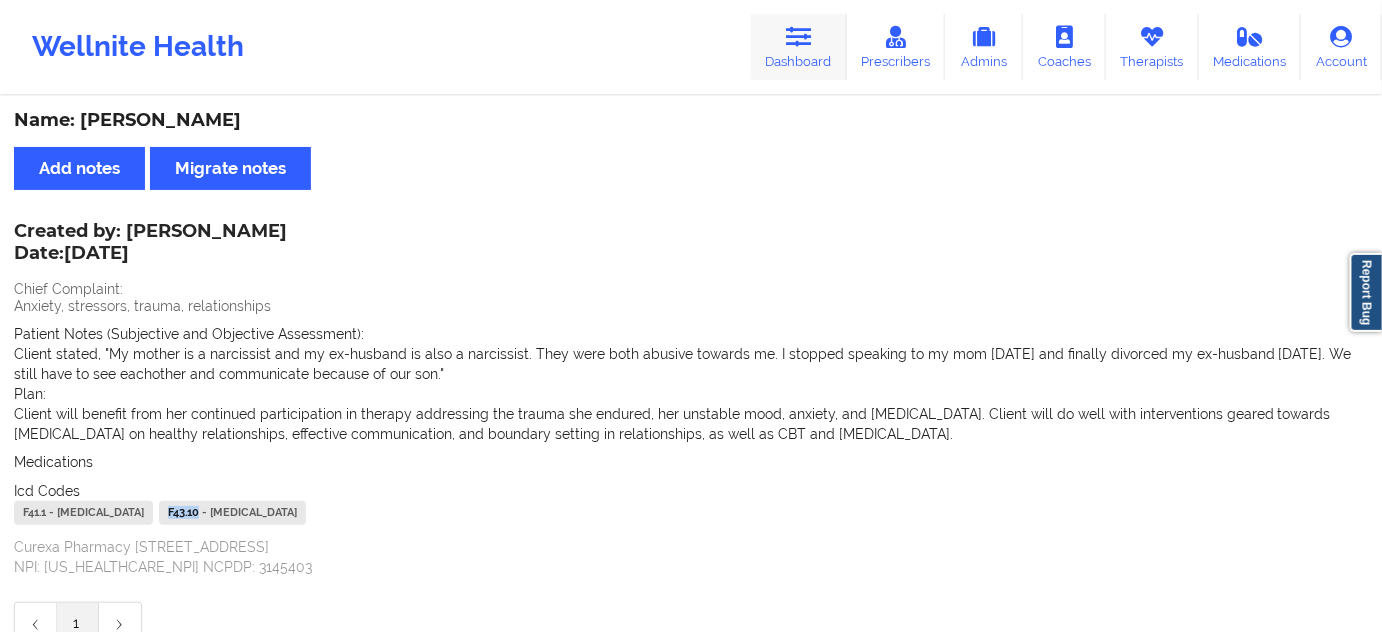 click on "Dashboard" at bounding box center (799, 47) 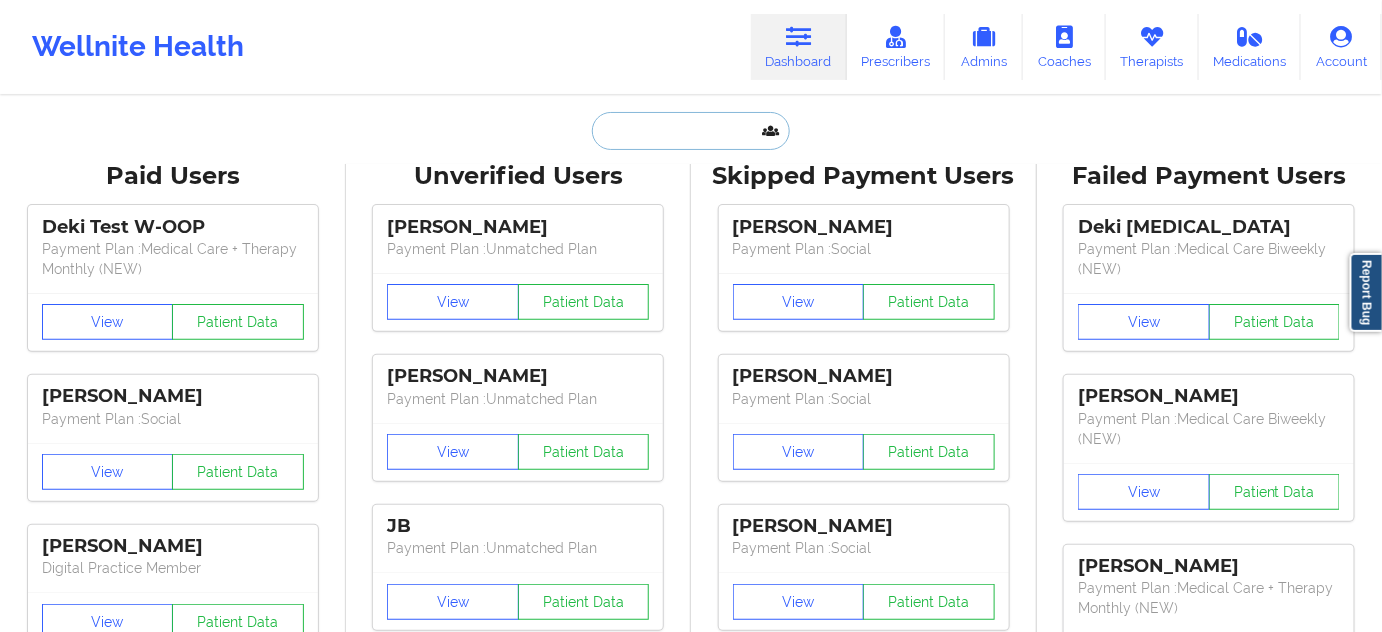 click at bounding box center (691, 131) 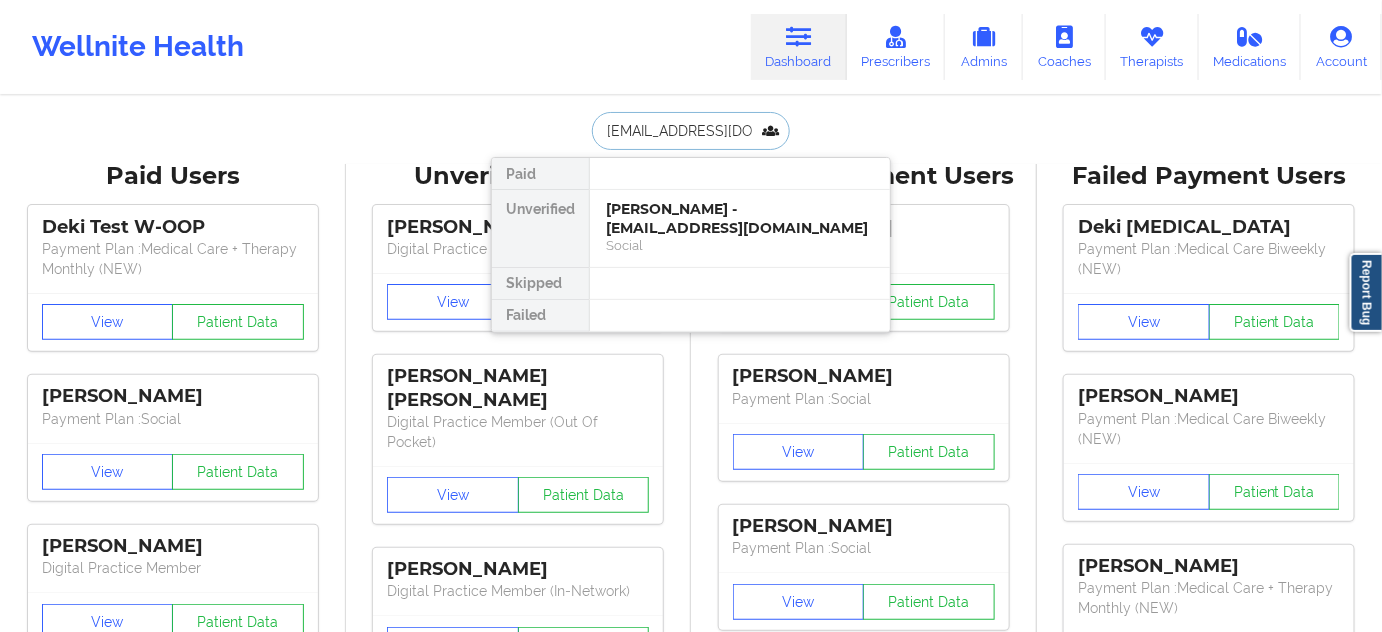 click on "[PERSON_NAME] - [EMAIL_ADDRESS][DOMAIN_NAME]" at bounding box center [740, 218] 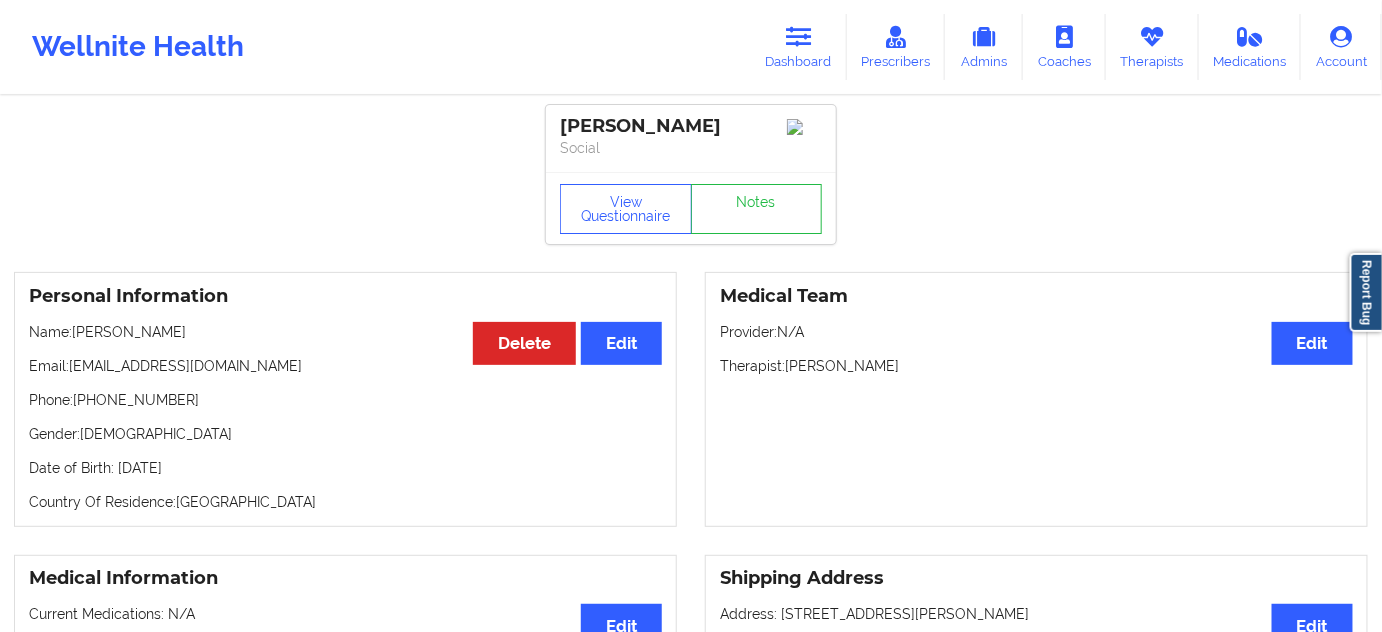 drag, startPoint x: 749, startPoint y: 133, endPoint x: 549, endPoint y: 114, distance: 200.90047 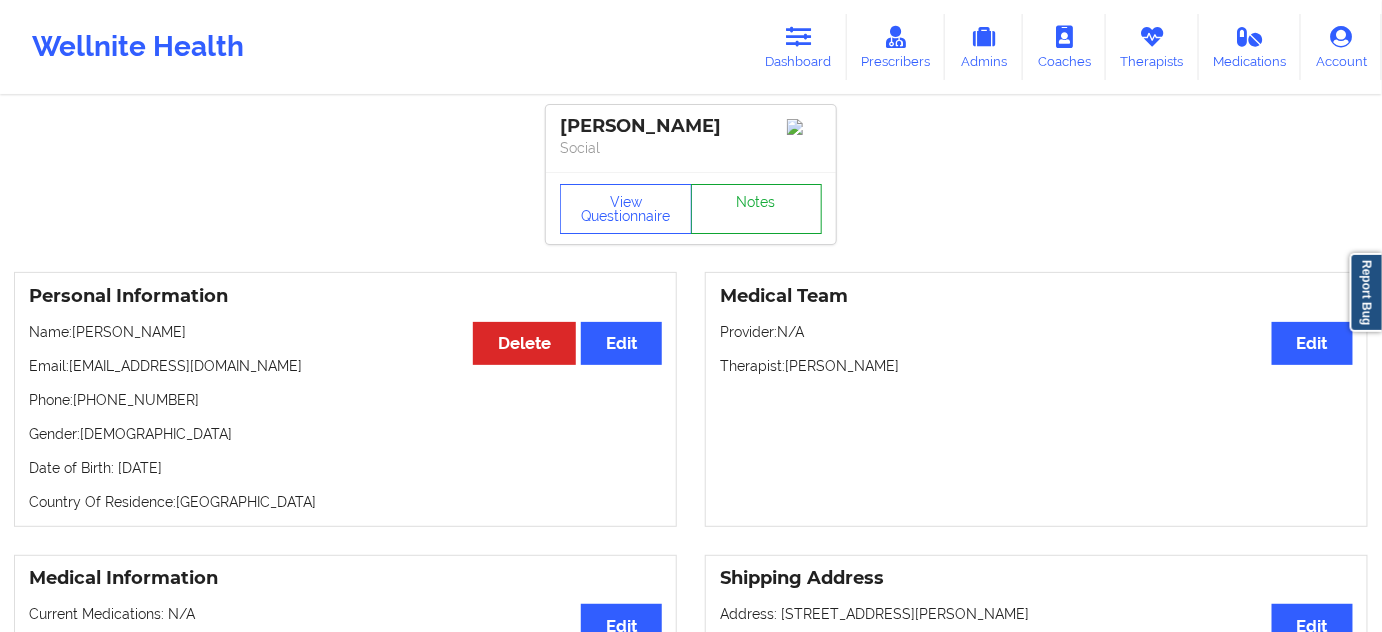 click on "Notes" at bounding box center (757, 209) 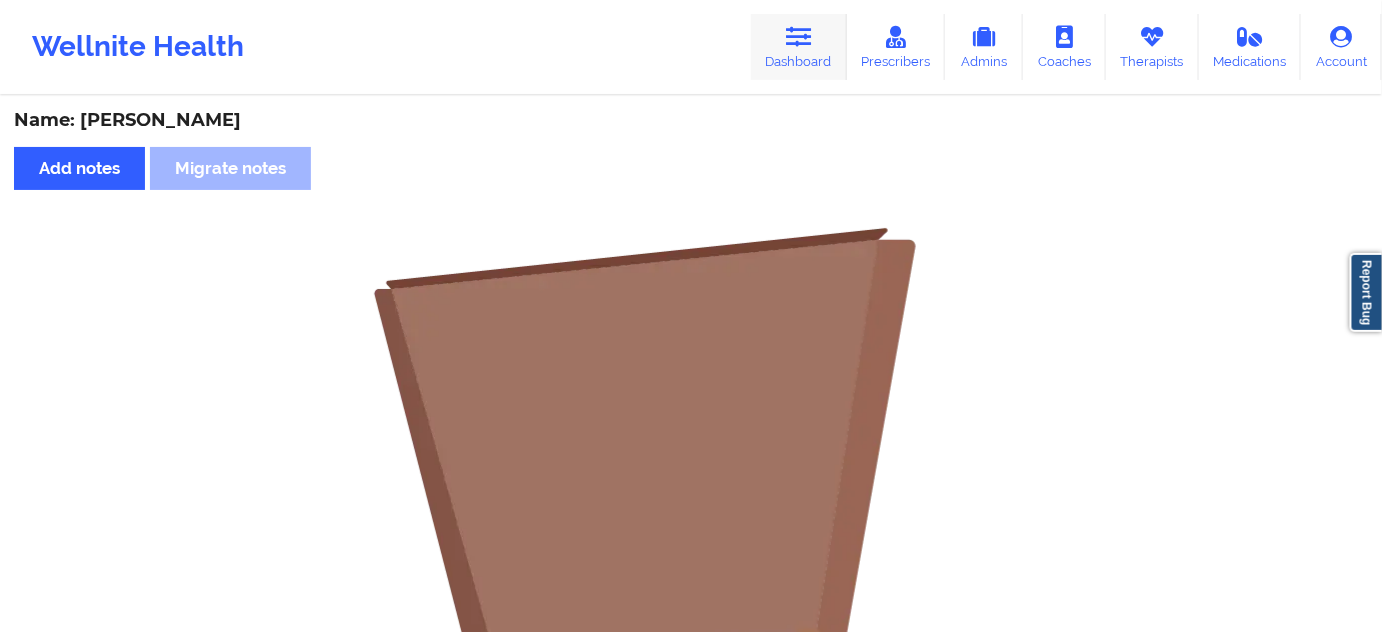 click on "Dashboard" at bounding box center [799, 47] 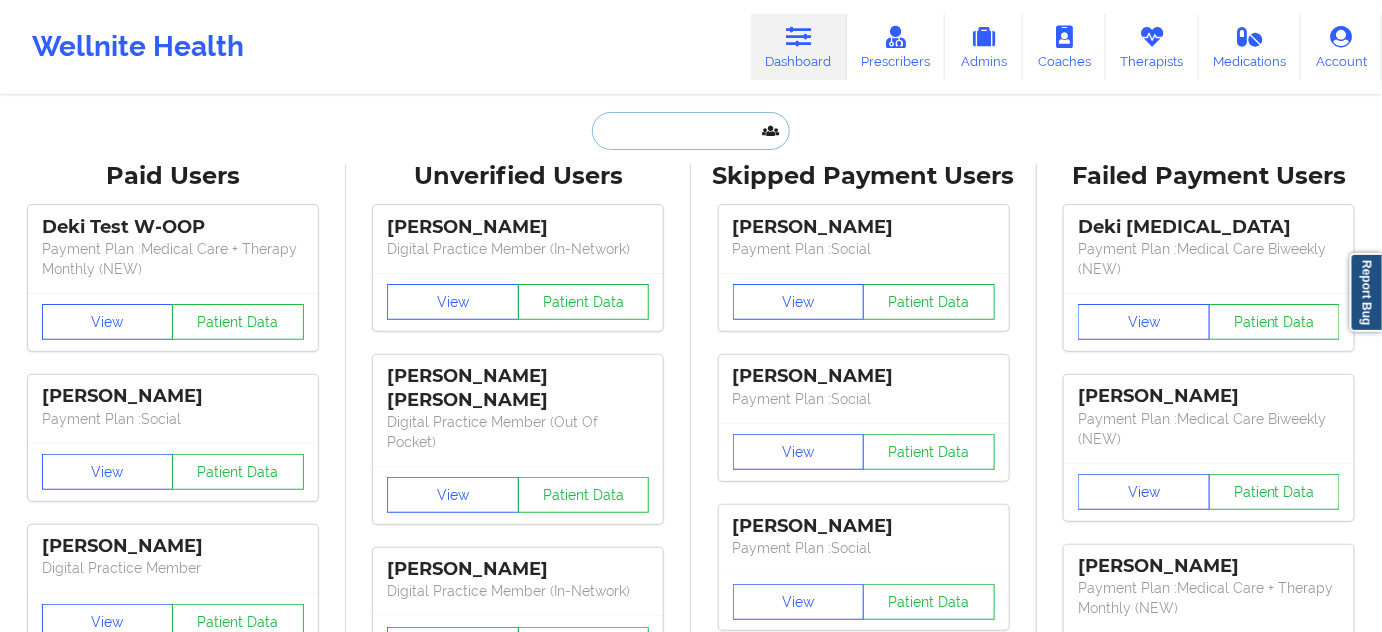 click at bounding box center (691, 131) 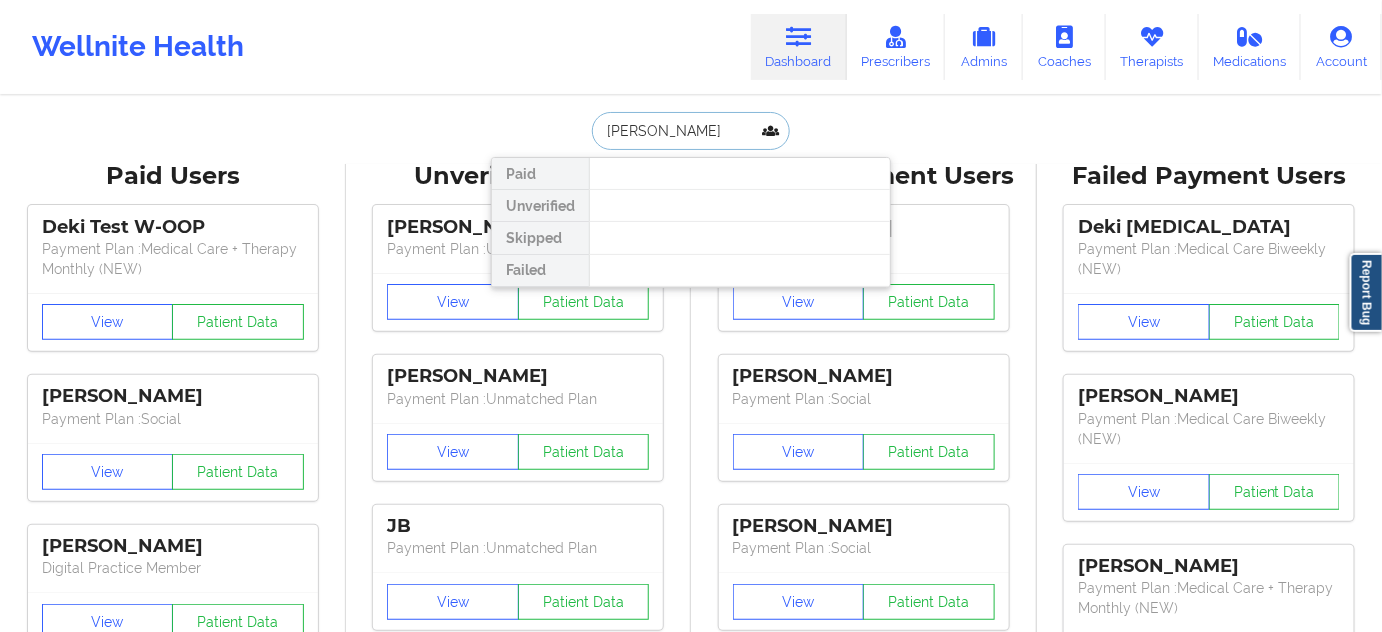 click on "[PERSON_NAME]" at bounding box center [691, 131] 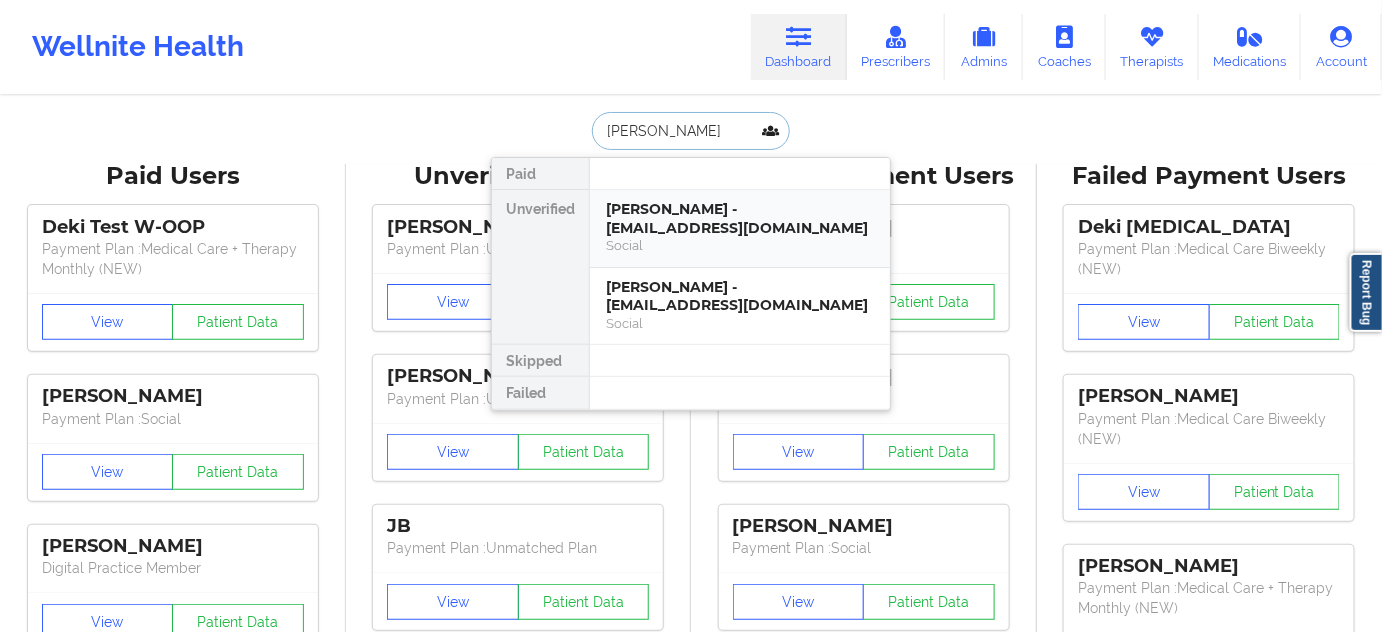 click on "[PERSON_NAME] - [EMAIL_ADDRESS][DOMAIN_NAME]" at bounding box center [740, 218] 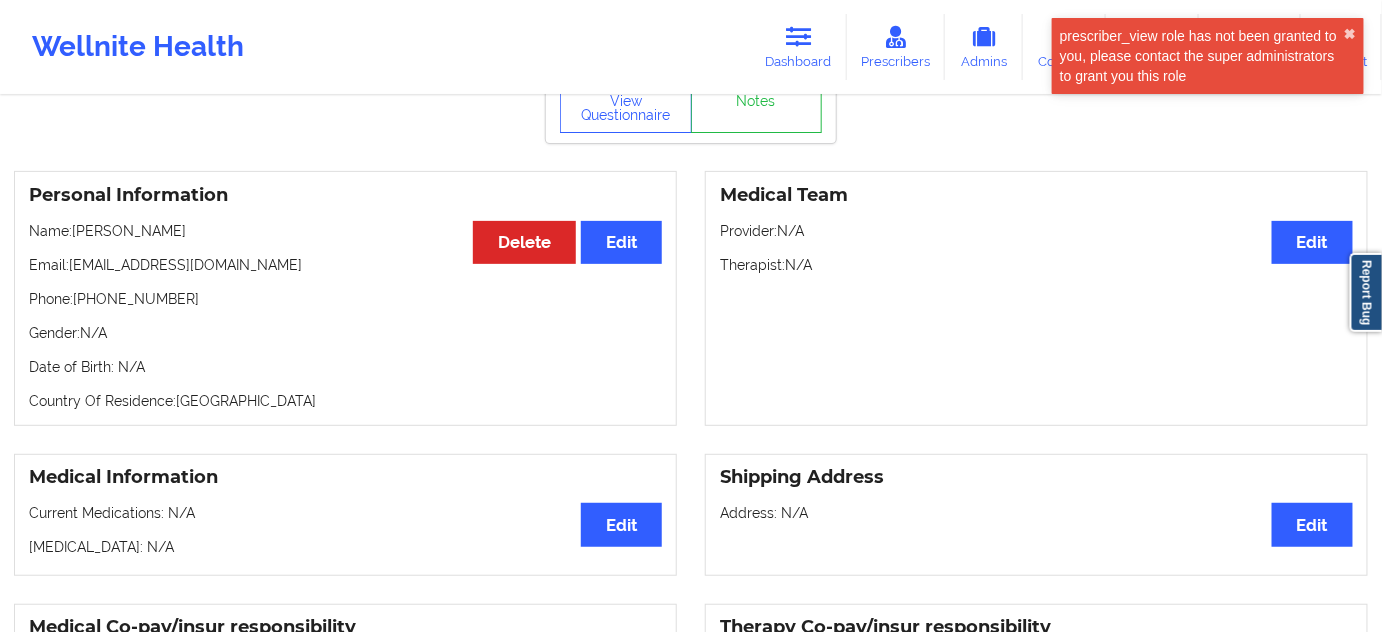 scroll, scrollTop: 121, scrollLeft: 0, axis: vertical 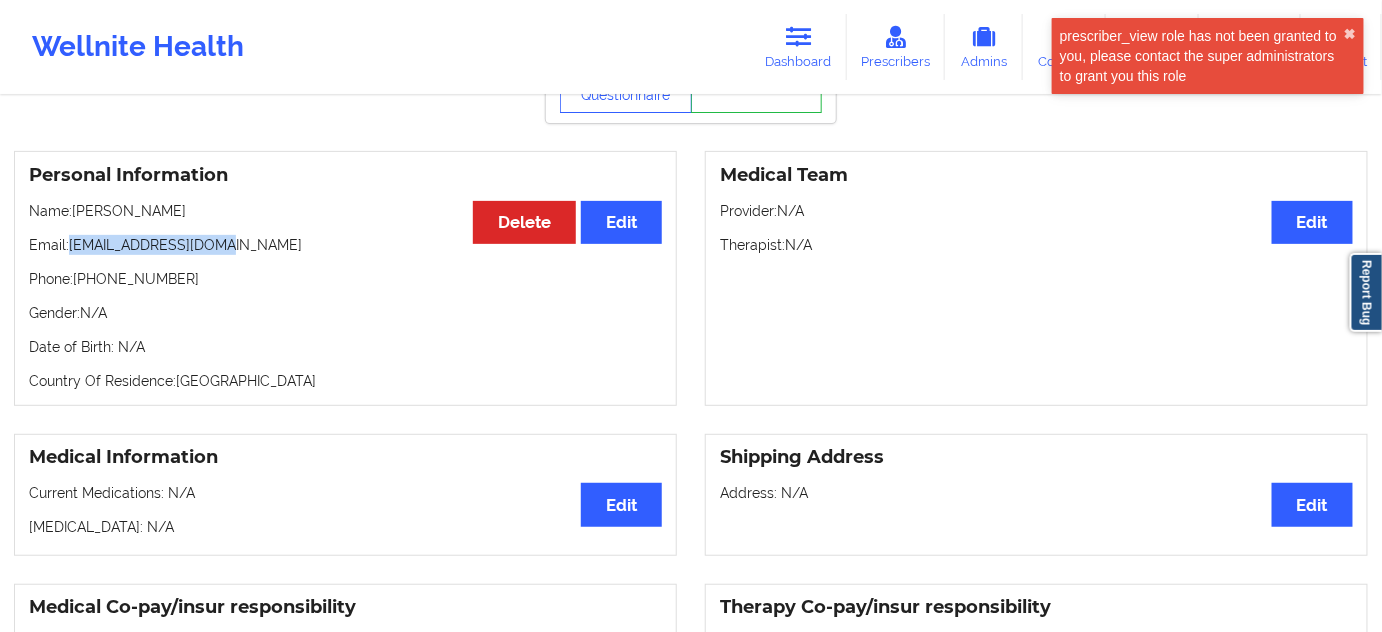 drag, startPoint x: 71, startPoint y: 250, endPoint x: 271, endPoint y: 242, distance: 200.15994 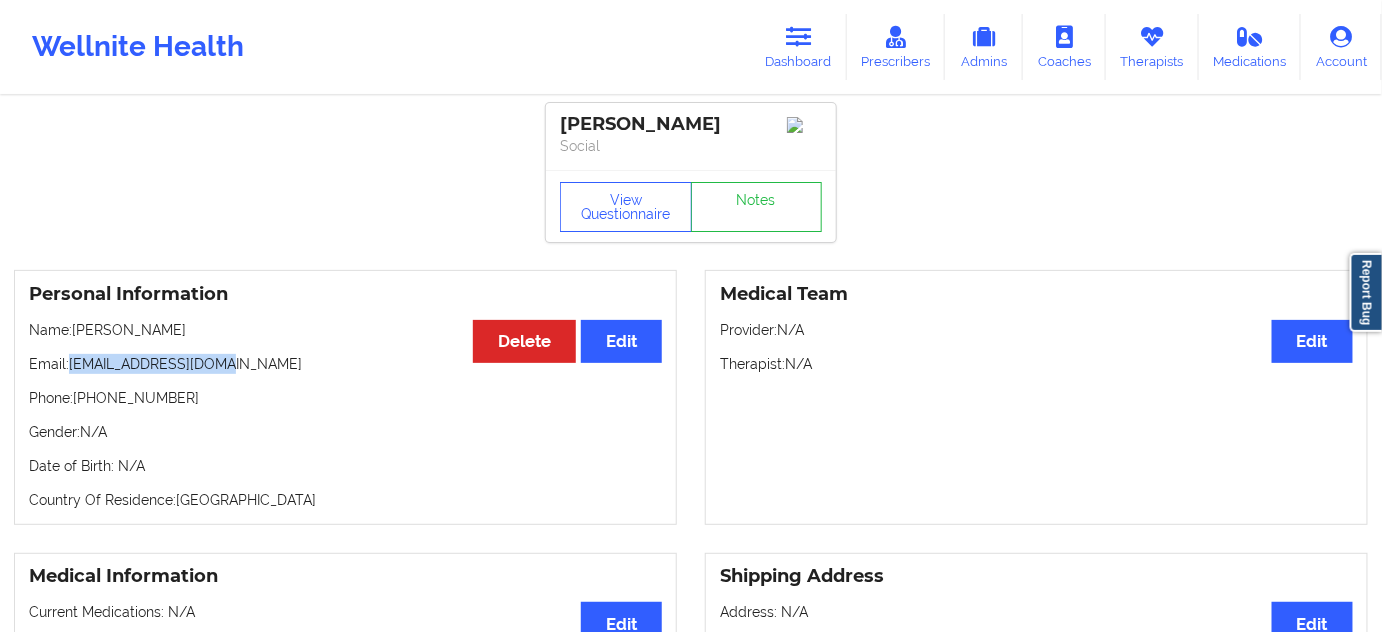 scroll, scrollTop: 0, scrollLeft: 0, axis: both 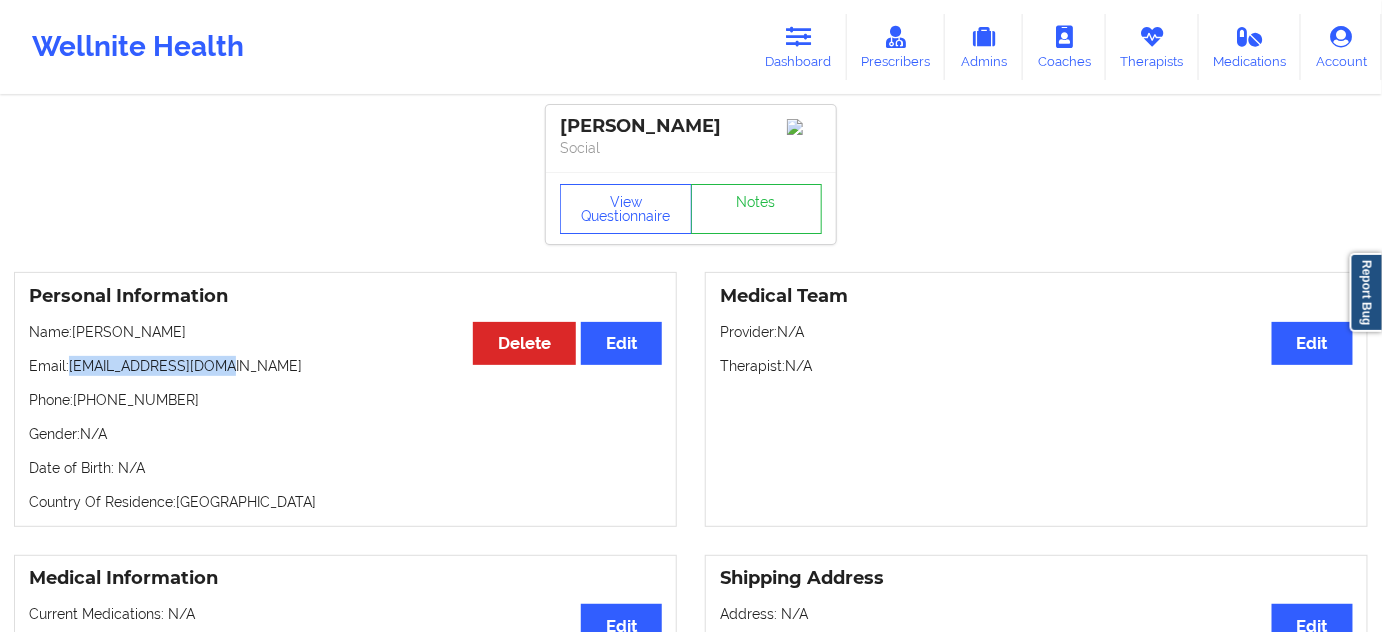 drag, startPoint x: 565, startPoint y: 126, endPoint x: 725, endPoint y: 127, distance: 160.00313 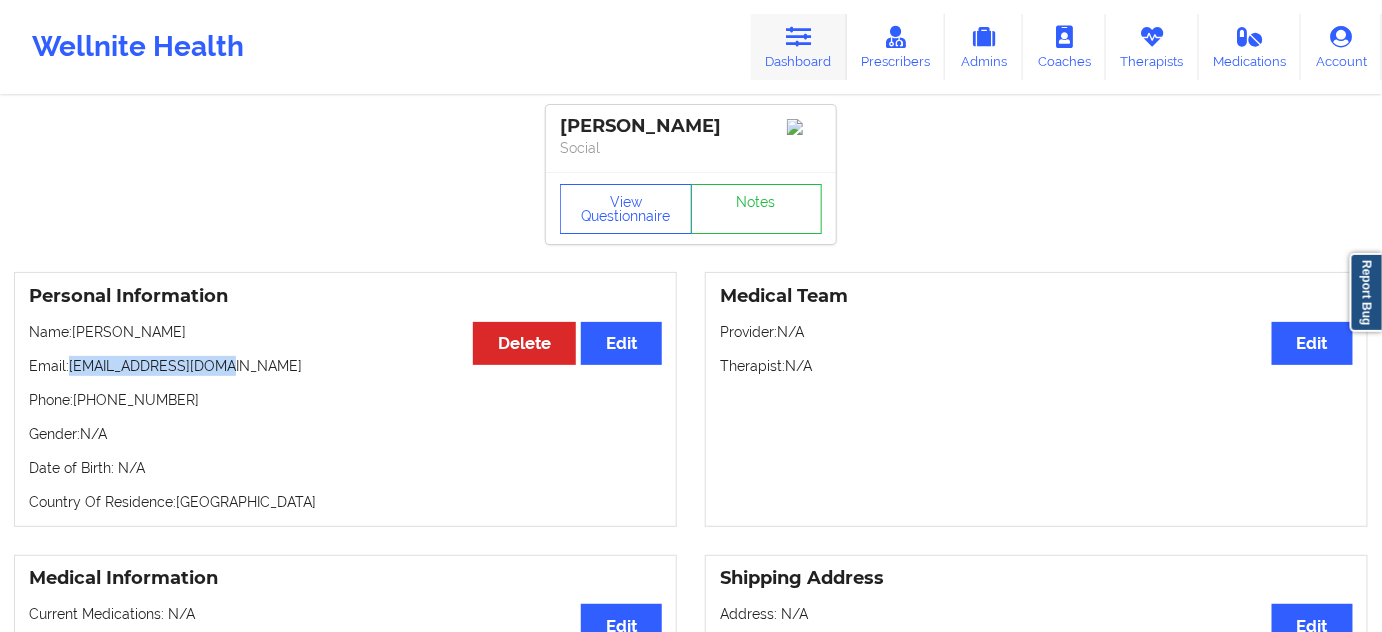 click on "Dashboard" at bounding box center [799, 47] 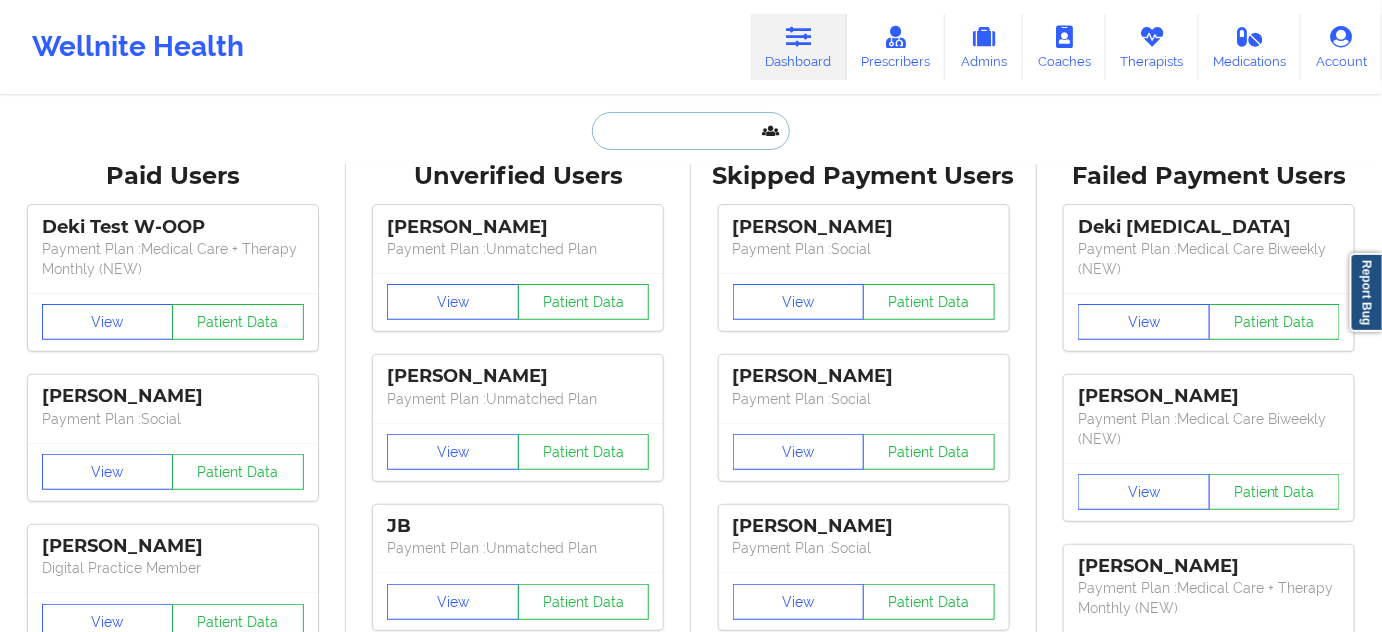 click at bounding box center [691, 131] 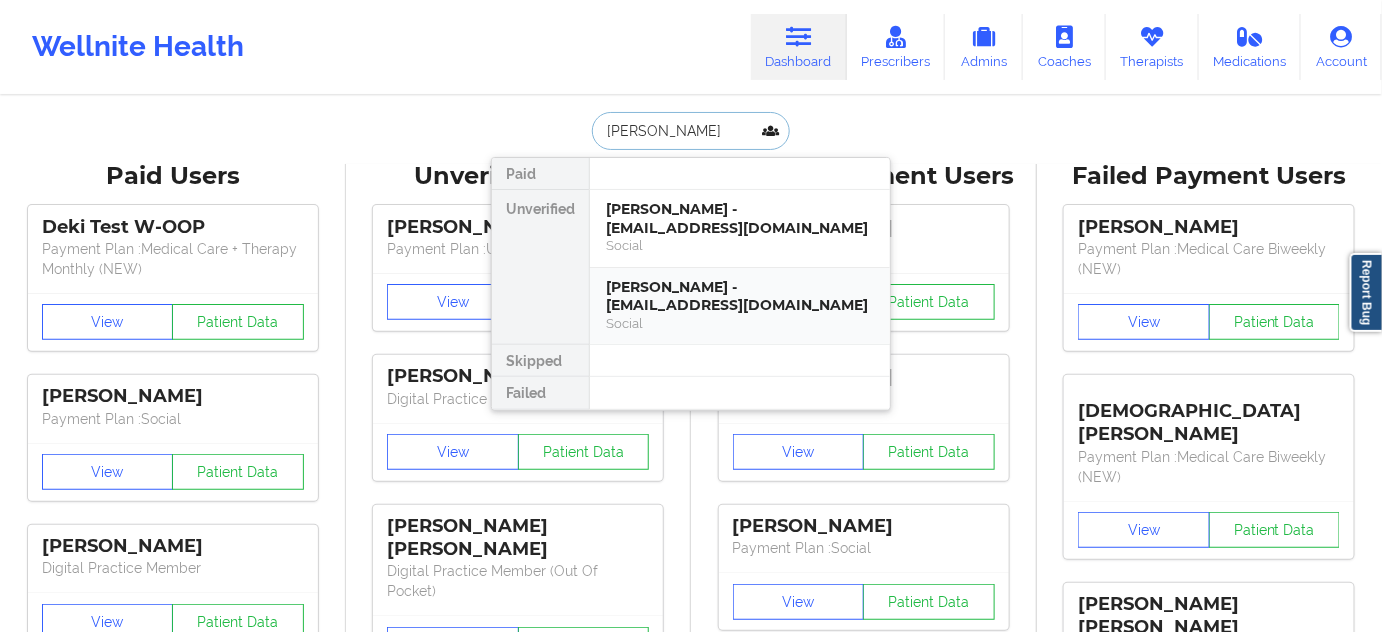 click on "[PERSON_NAME] - [EMAIL_ADDRESS][DOMAIN_NAME]" at bounding box center (740, 296) 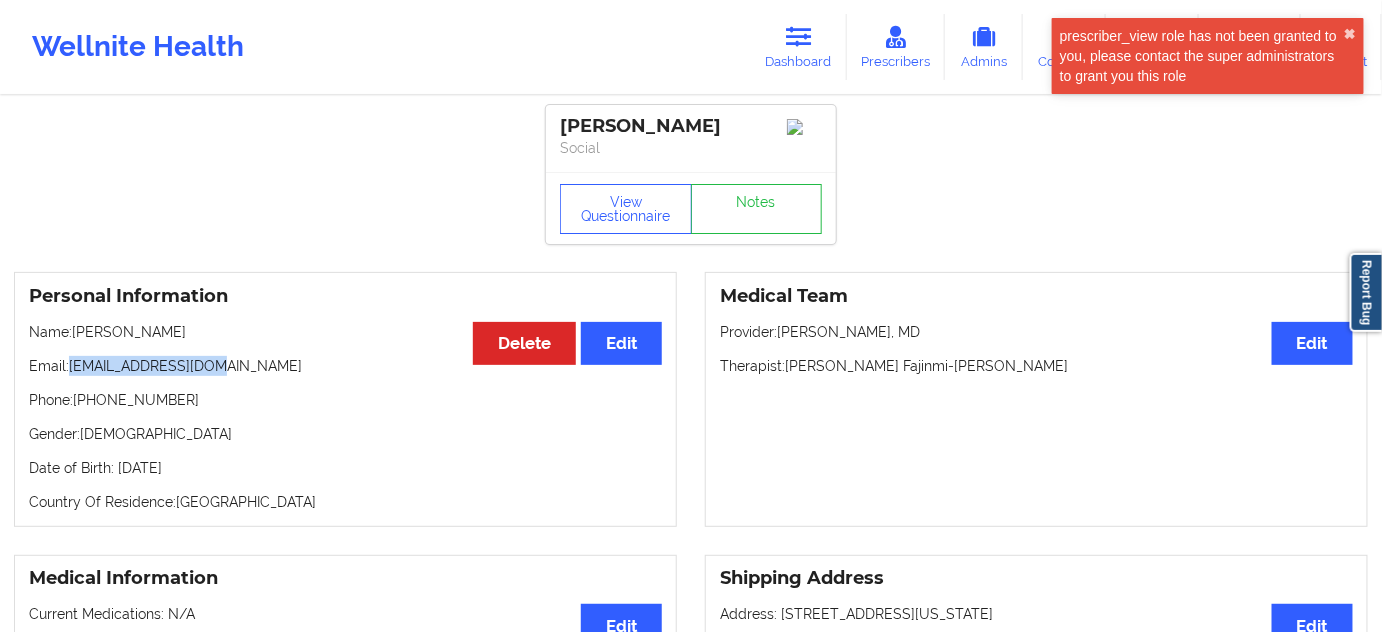 drag, startPoint x: 70, startPoint y: 371, endPoint x: 221, endPoint y: 370, distance: 151.00331 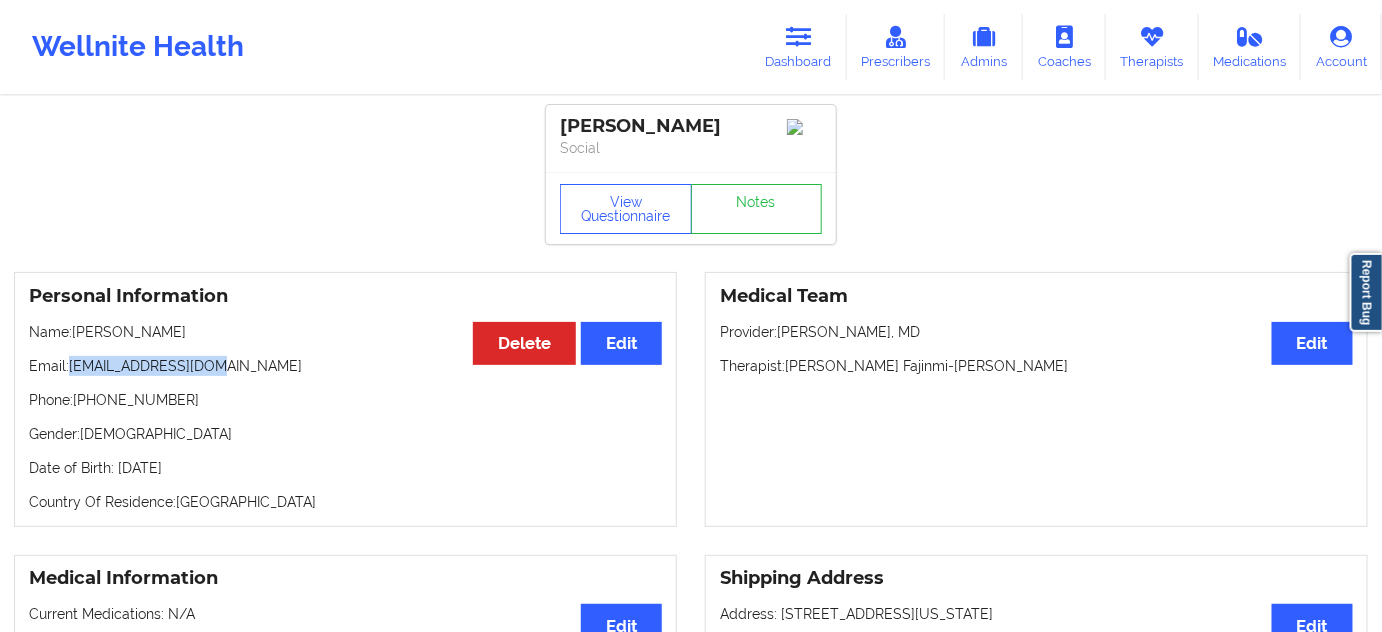 drag, startPoint x: 711, startPoint y: 125, endPoint x: 536, endPoint y: 127, distance: 175.01143 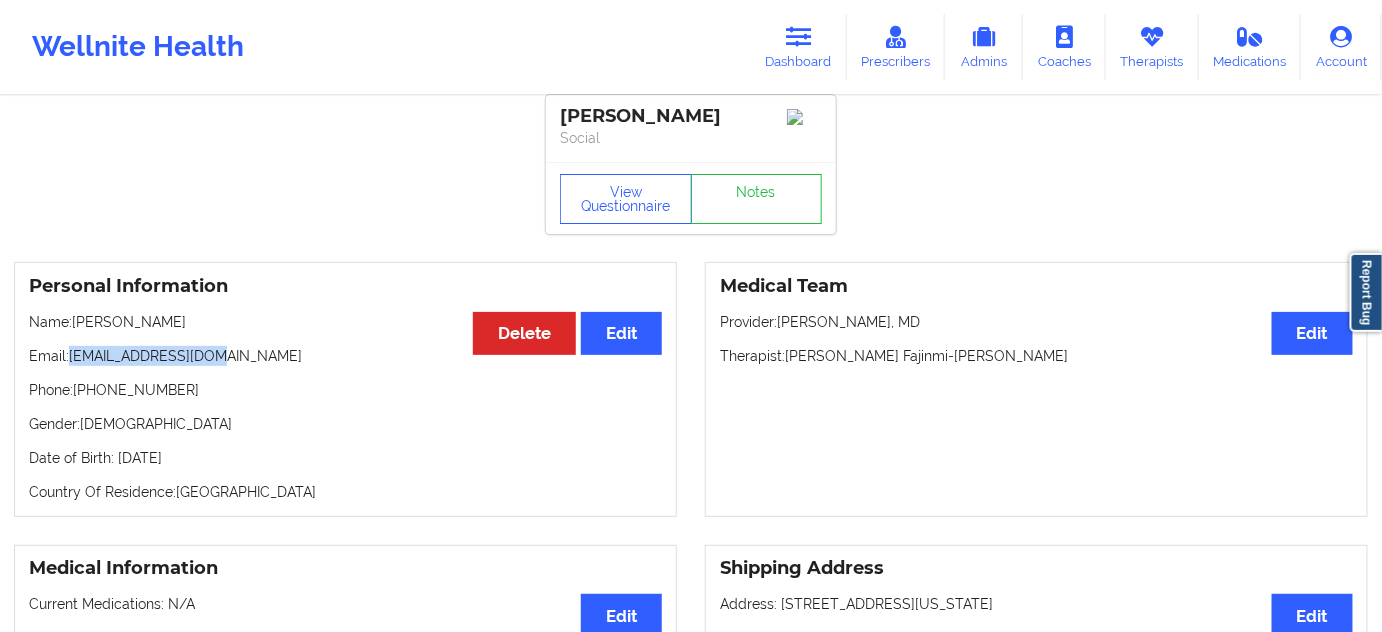 scroll, scrollTop: 0, scrollLeft: 0, axis: both 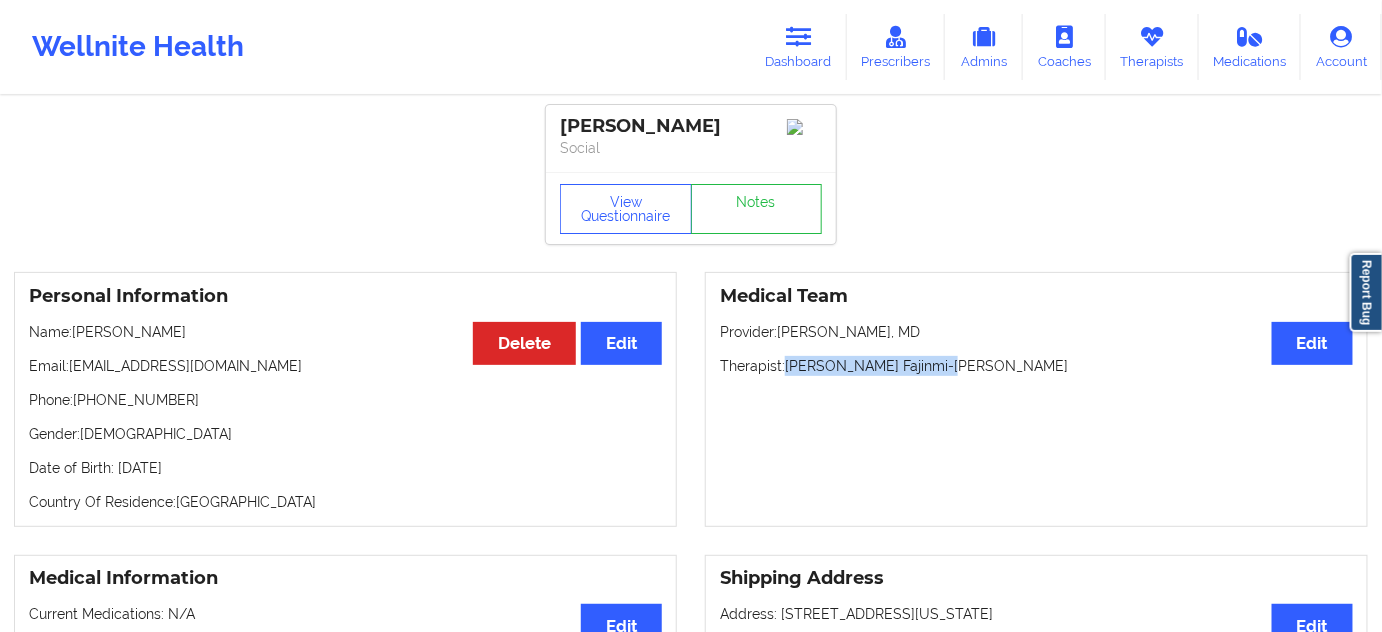 drag, startPoint x: 786, startPoint y: 370, endPoint x: 949, endPoint y: 370, distance: 163 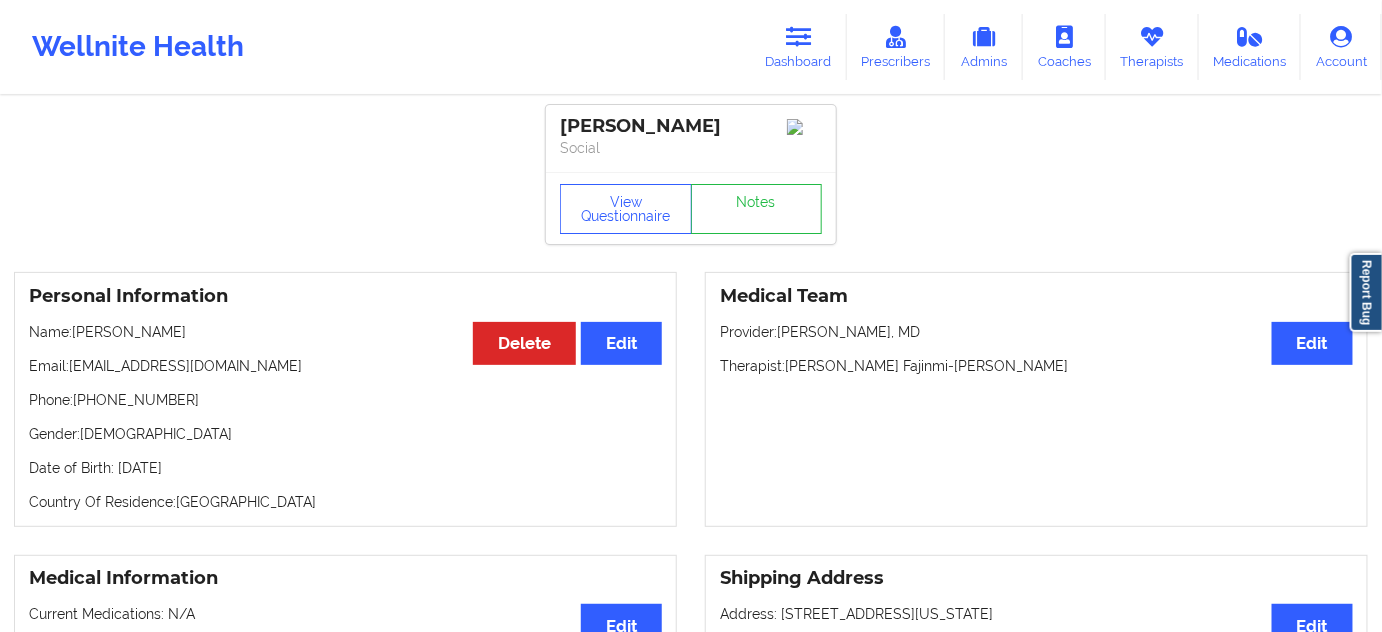 click on "[PERSON_NAME]" at bounding box center (691, 126) 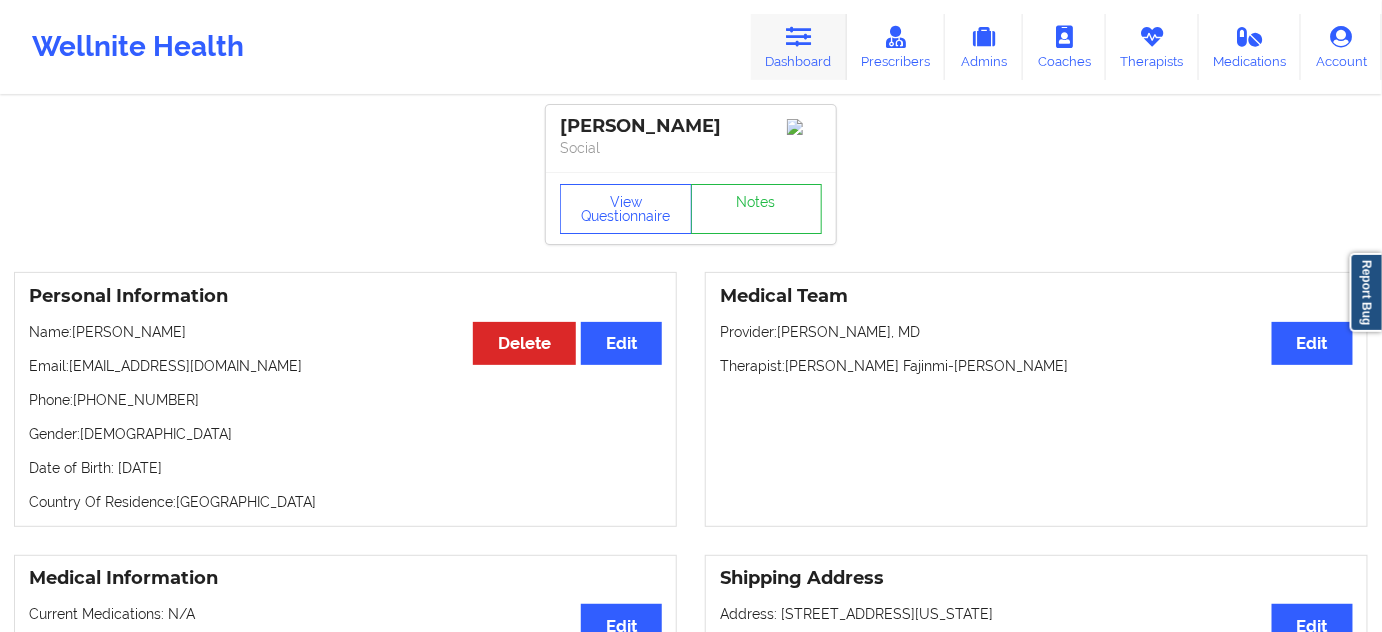 click on "Dashboard" at bounding box center [799, 47] 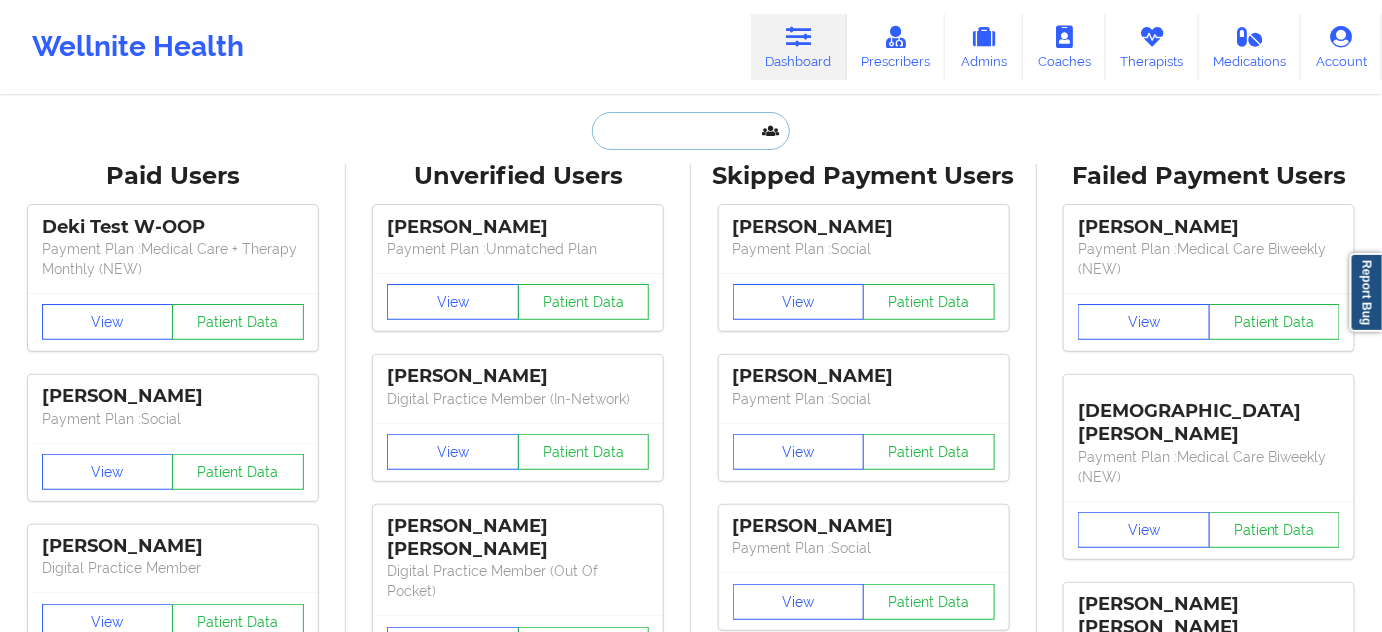 click at bounding box center [691, 131] 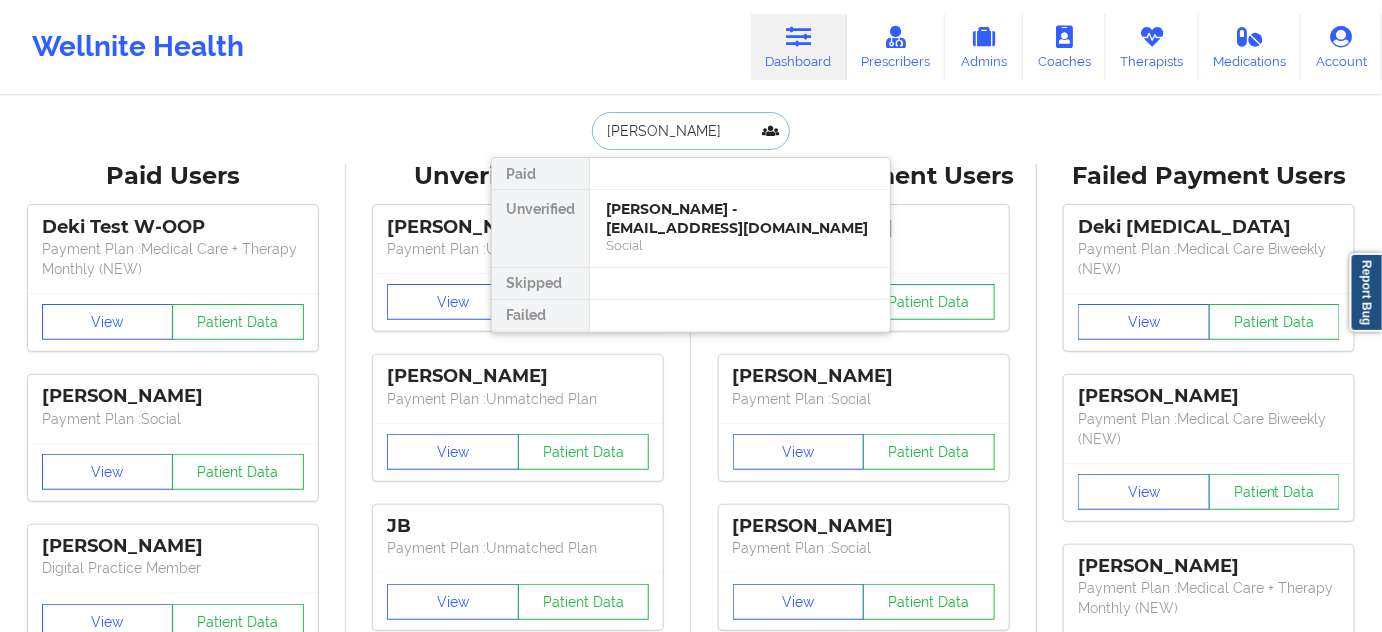 click on "[PERSON_NAME] - [EMAIL_ADDRESS][DOMAIN_NAME]" at bounding box center (740, 218) 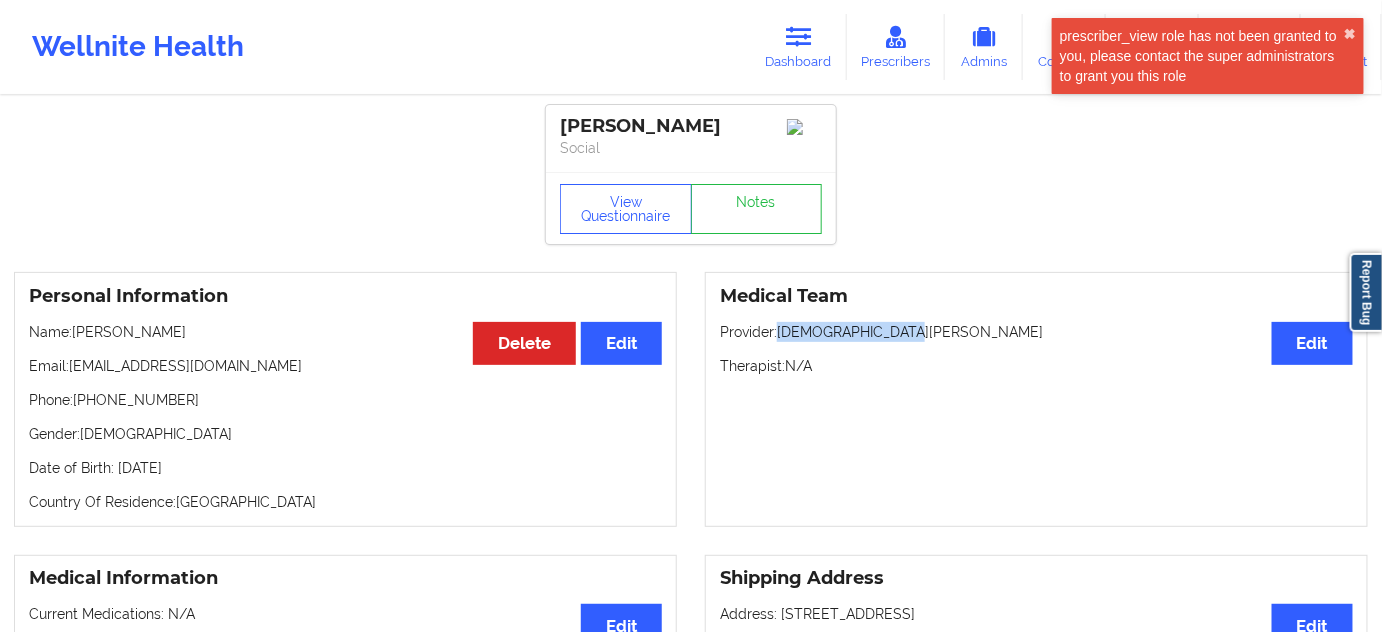 drag, startPoint x: 784, startPoint y: 340, endPoint x: 907, endPoint y: 322, distance: 124.3101 